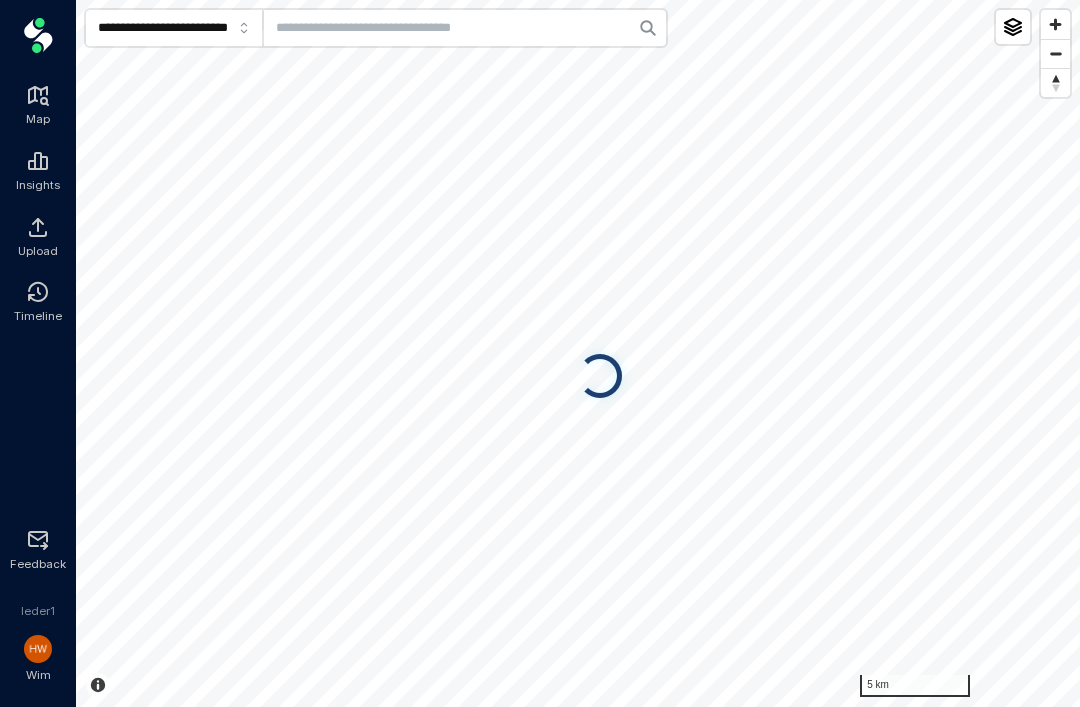 scroll, scrollTop: 0, scrollLeft: 0, axis: both 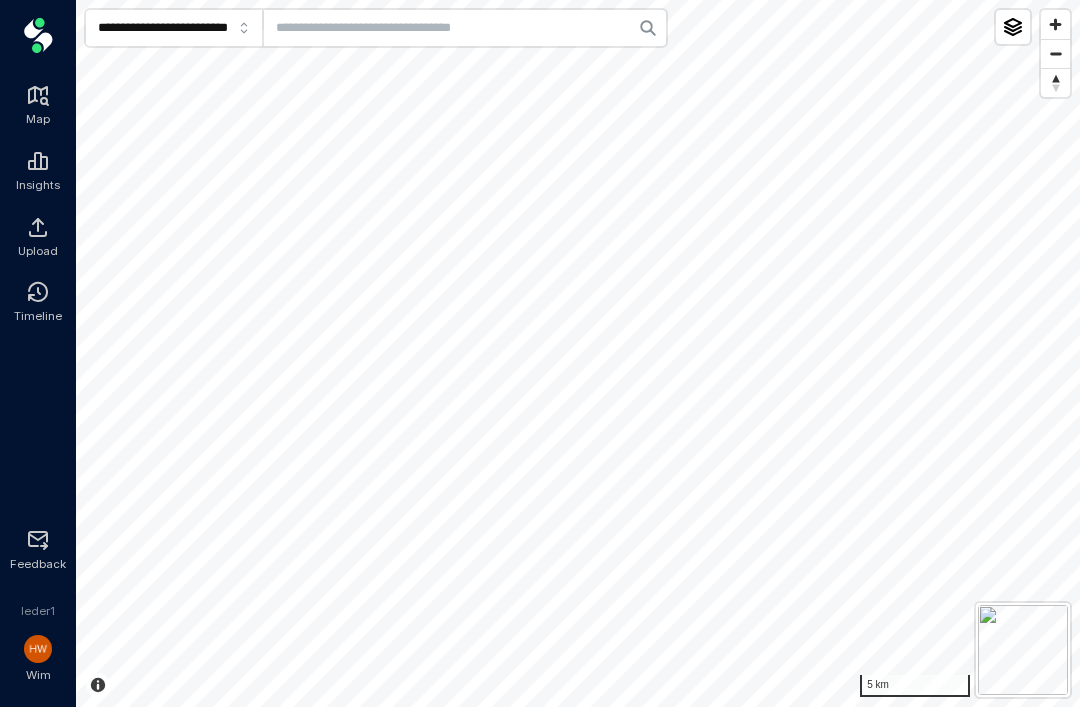 click at bounding box center [465, 28] 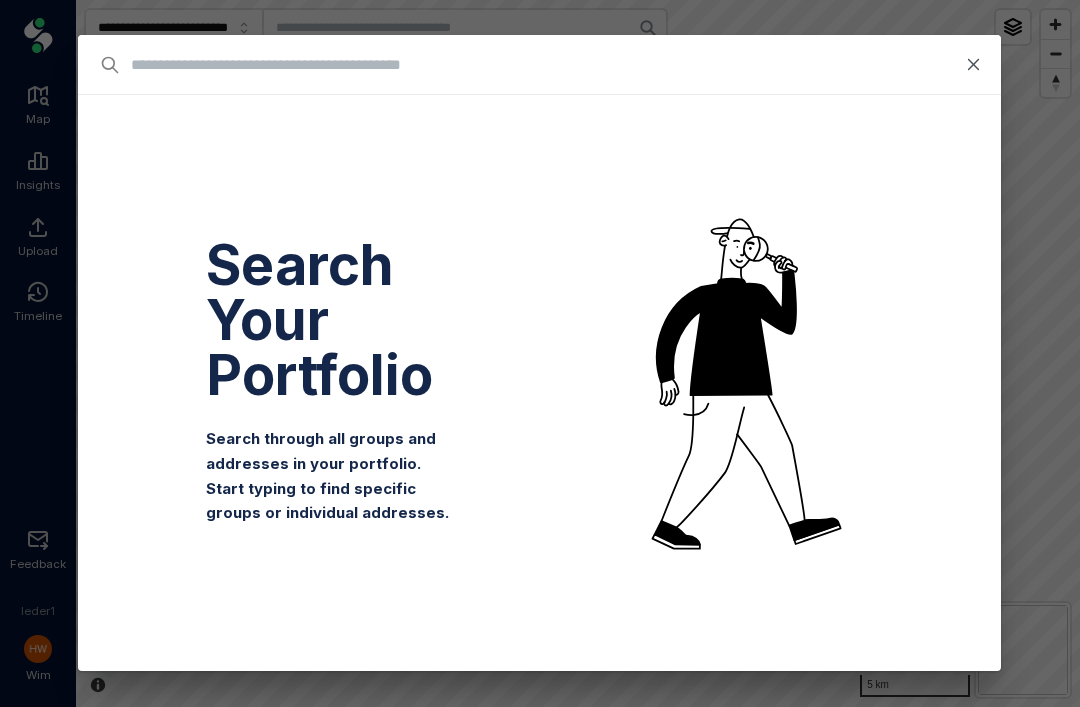 type on "*" 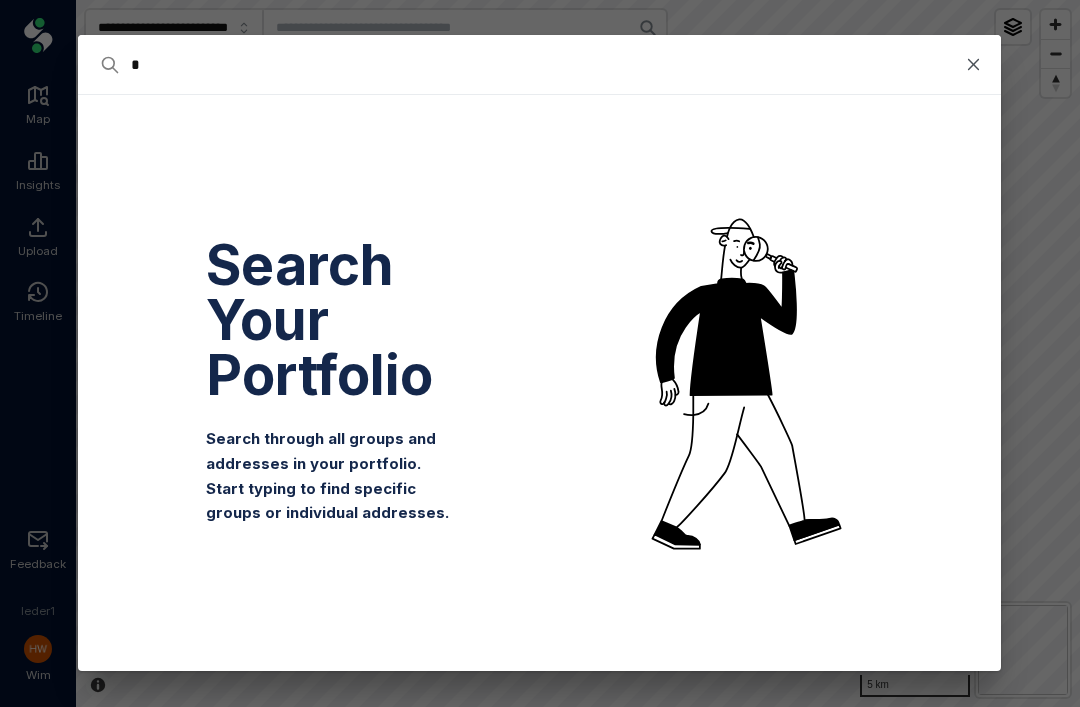 type on "*" 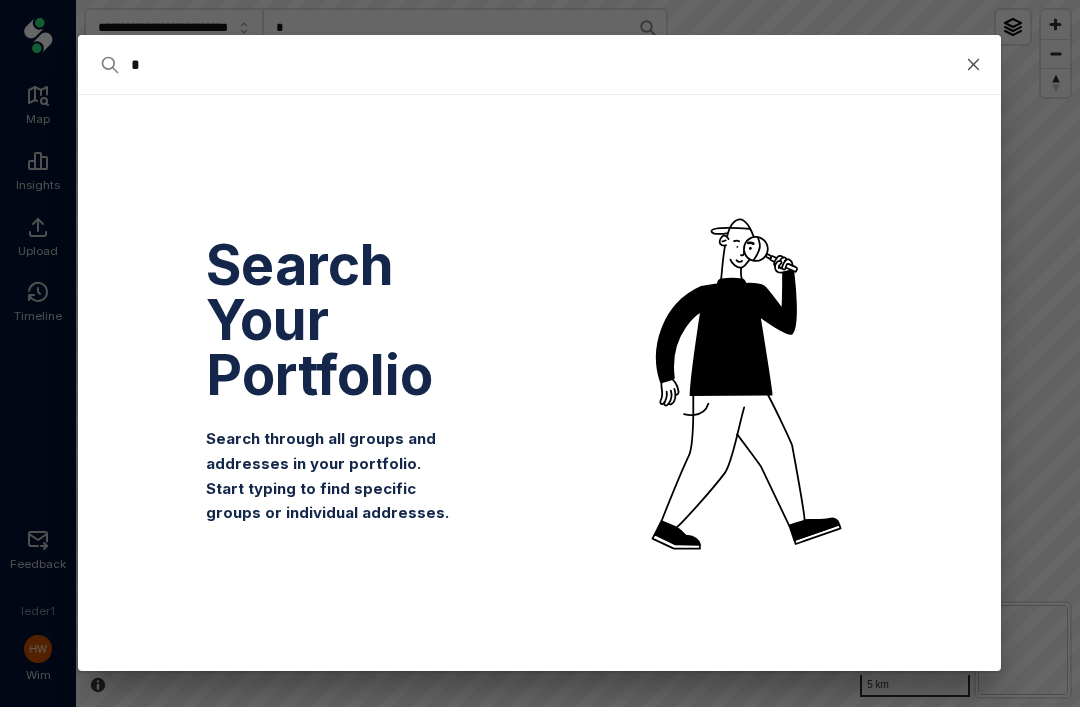 type on "**" 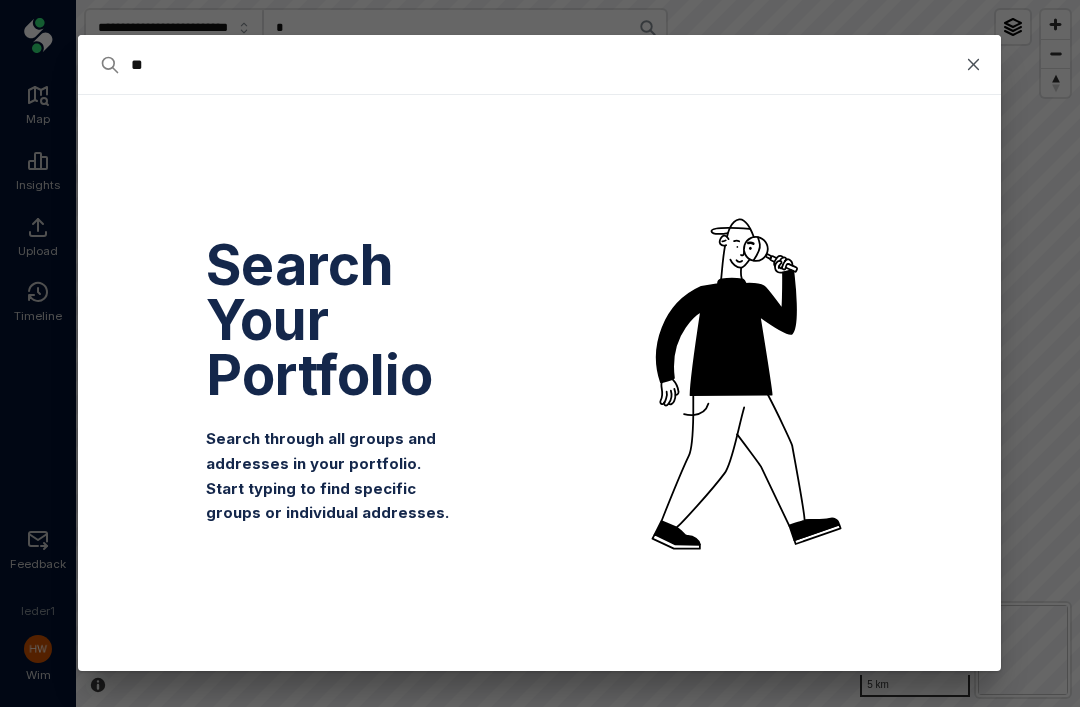 type on "**" 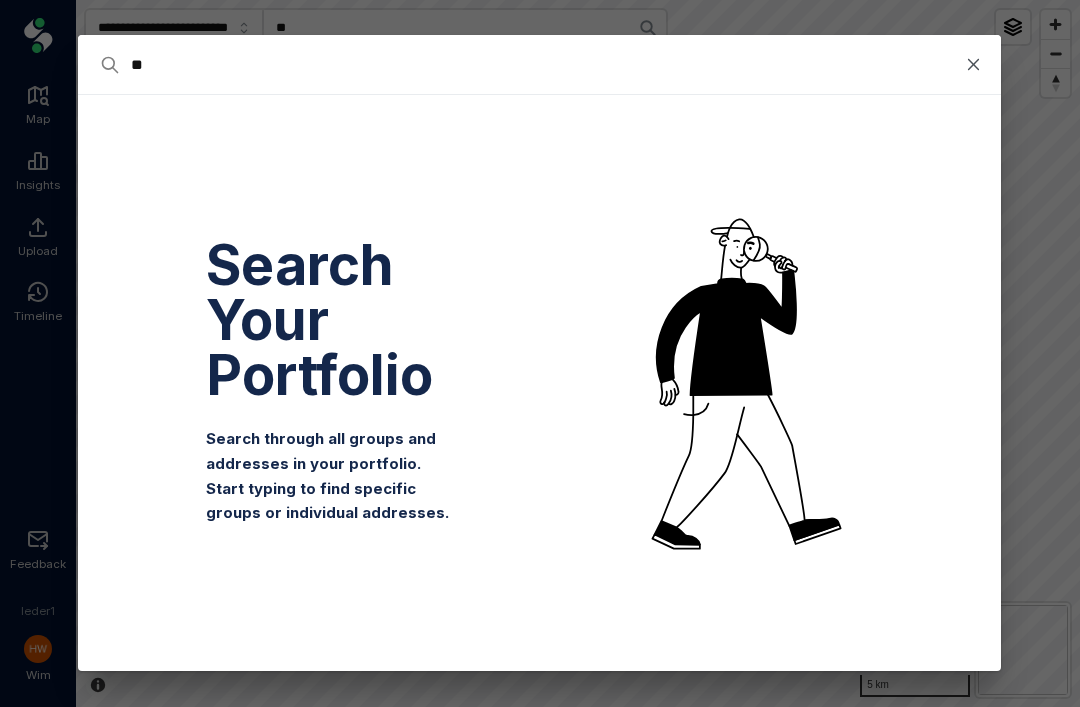 type on "***" 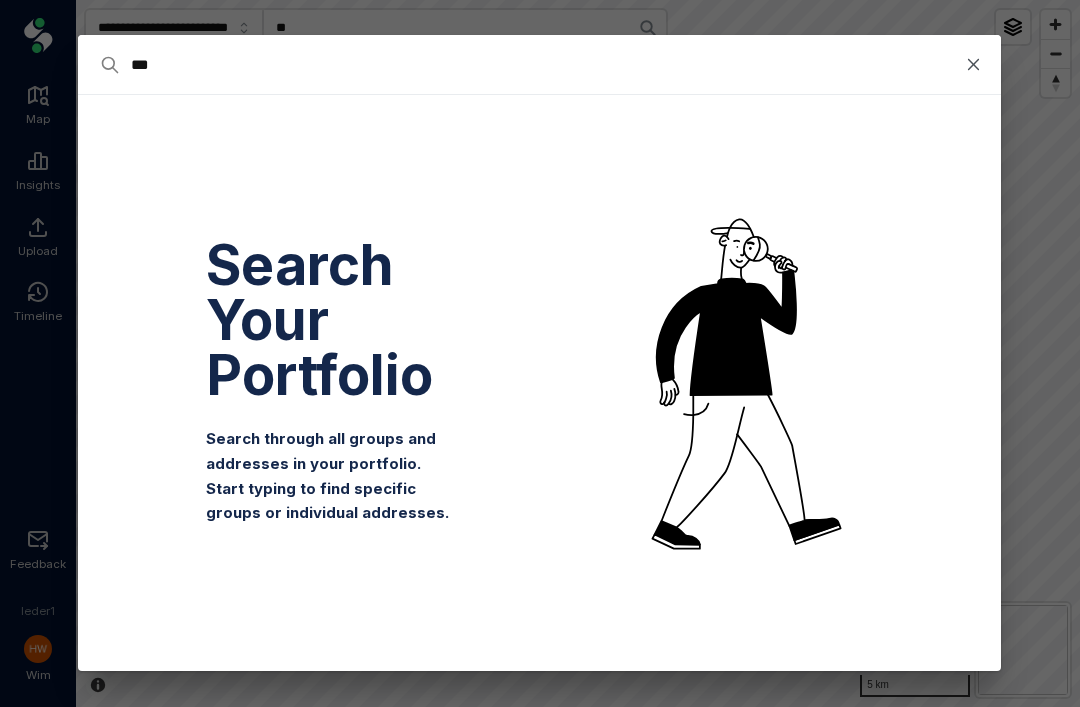 type on "***" 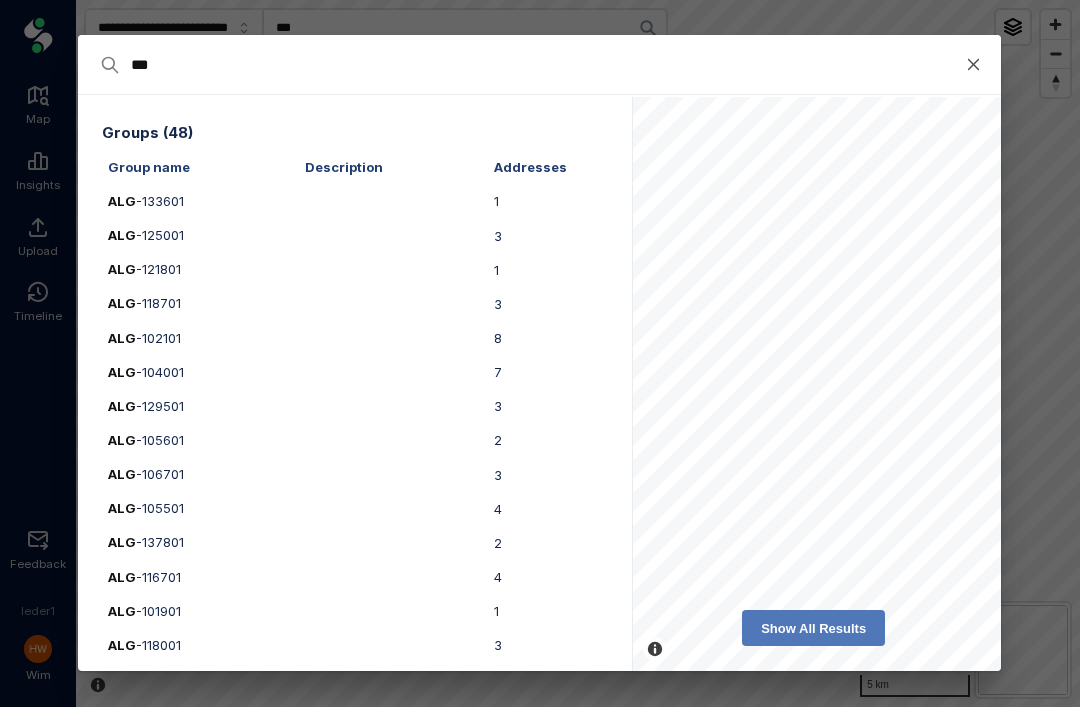 type on "****" 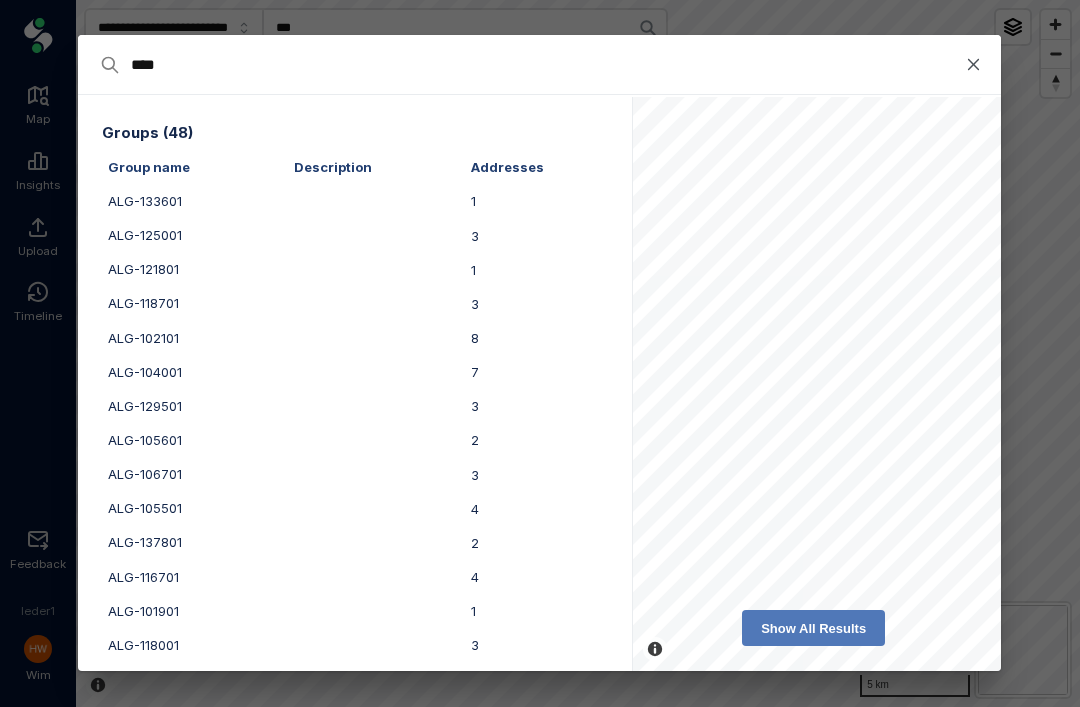 type on "****" 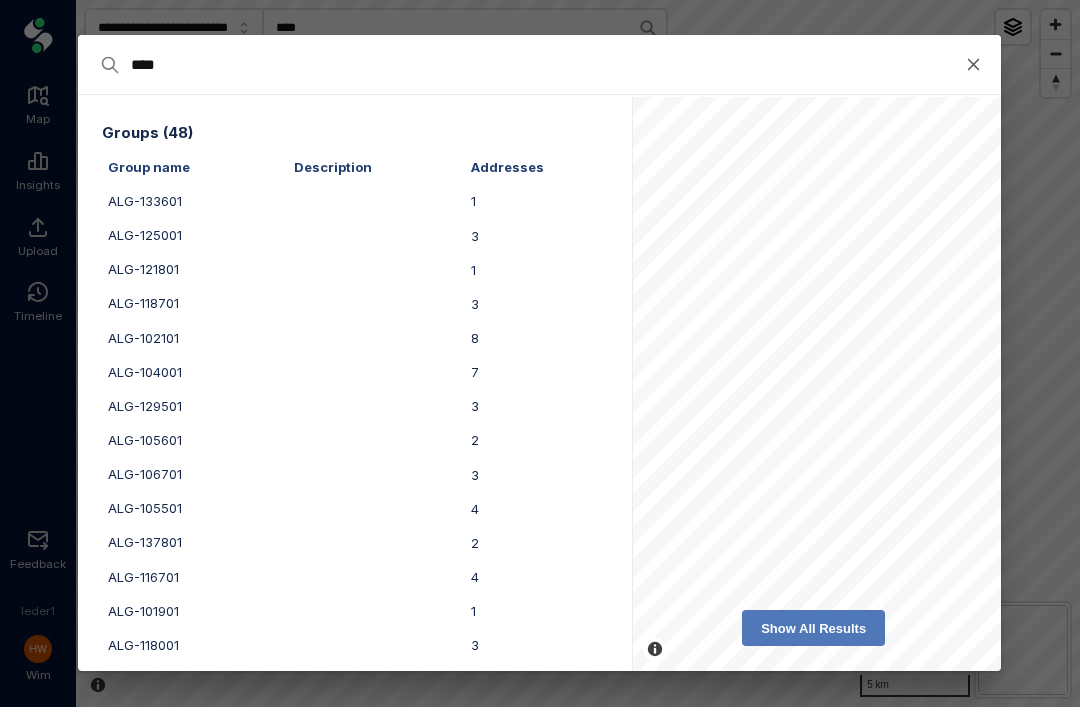 type on "*****" 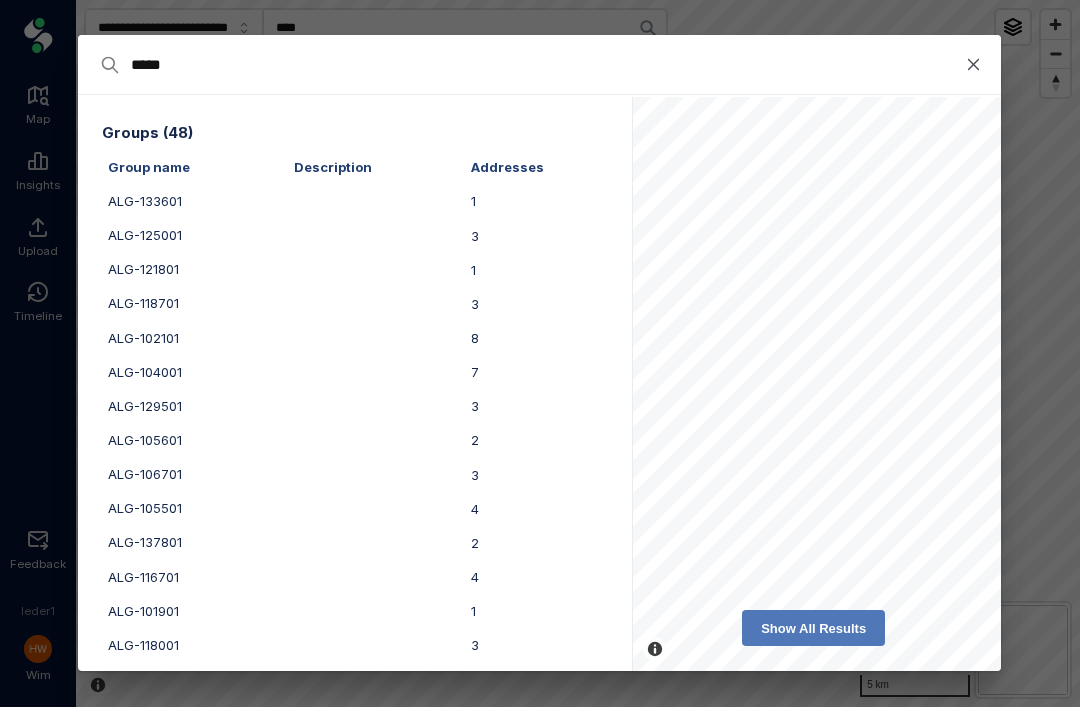 type on "*****" 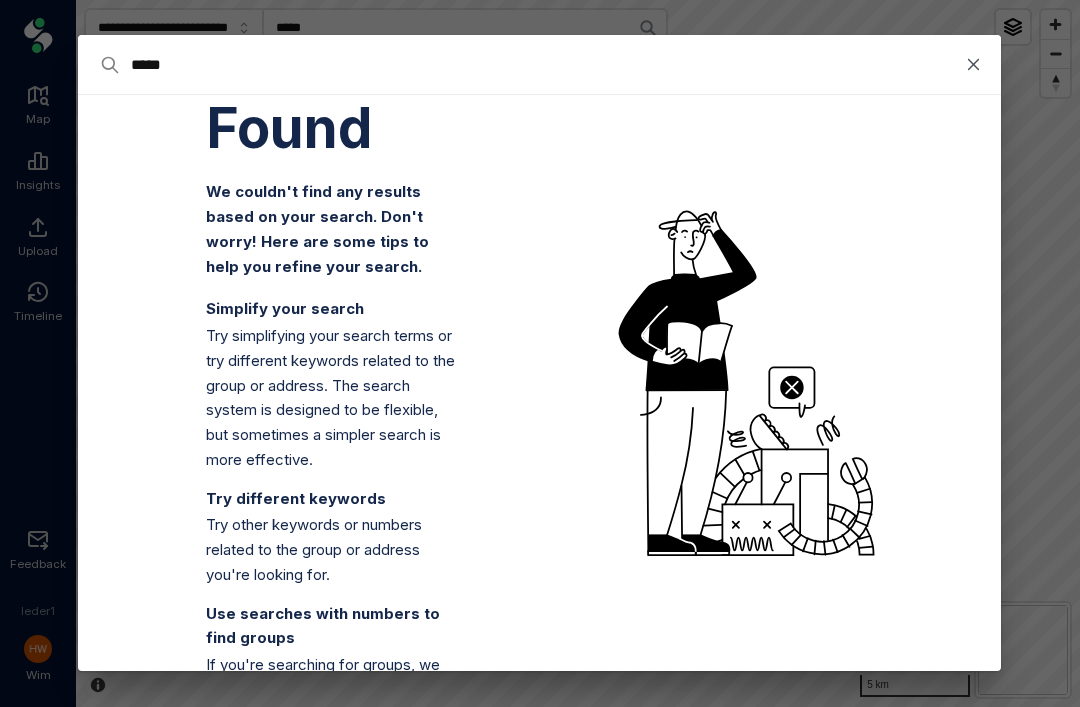 type on "******" 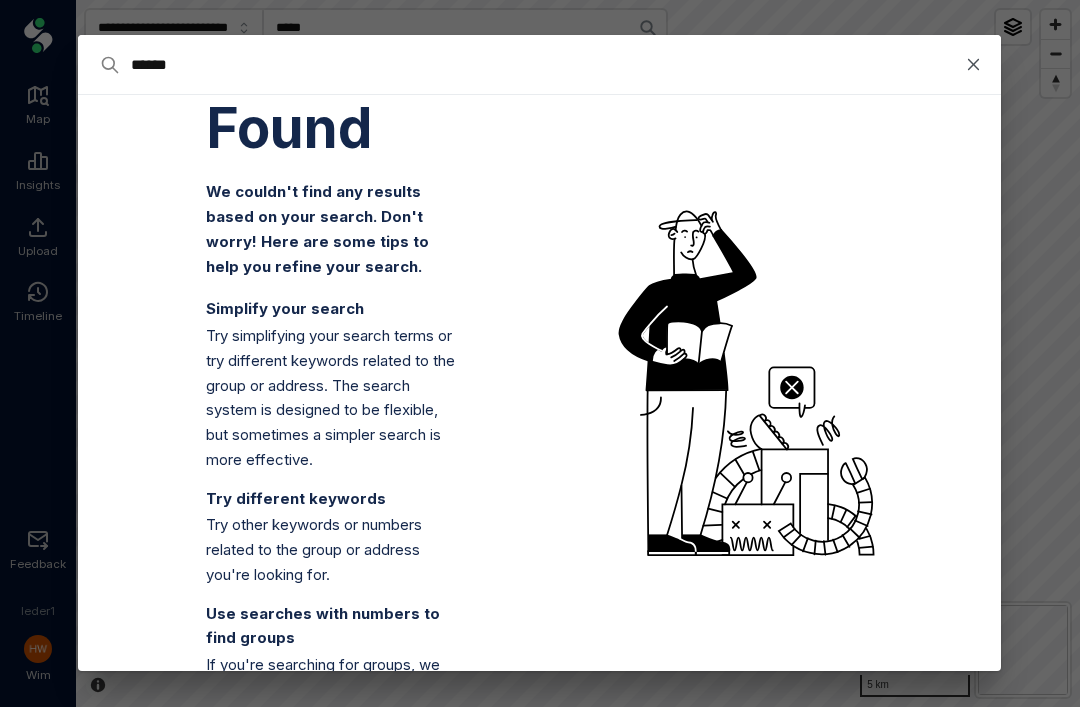 type on "******" 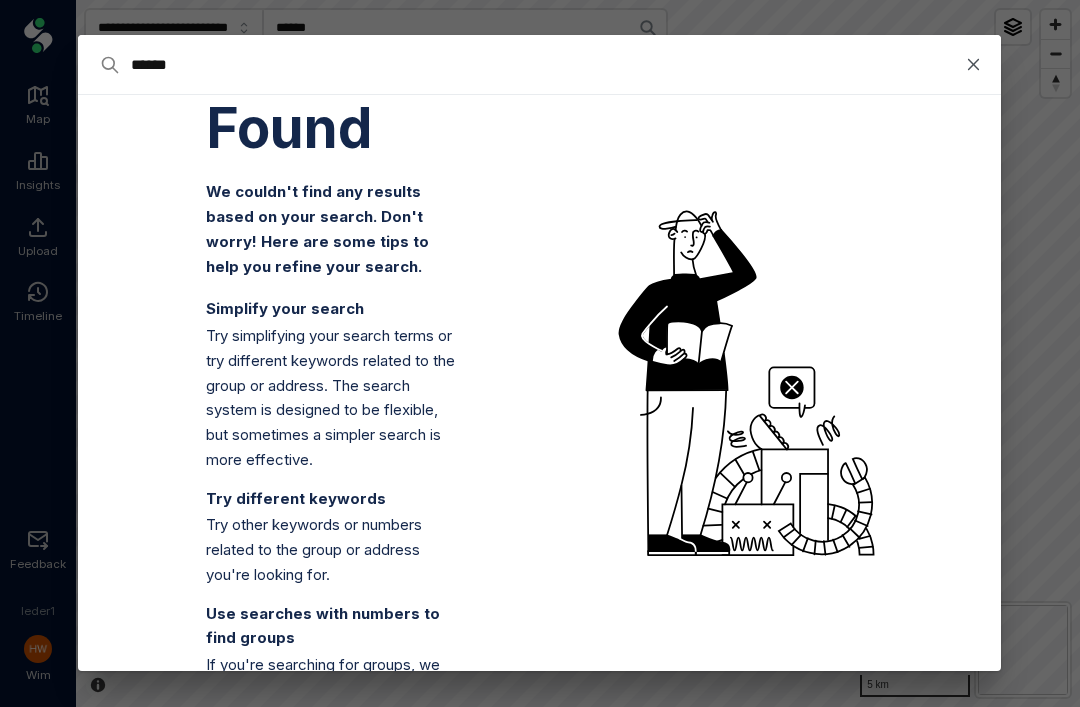 type on "*******" 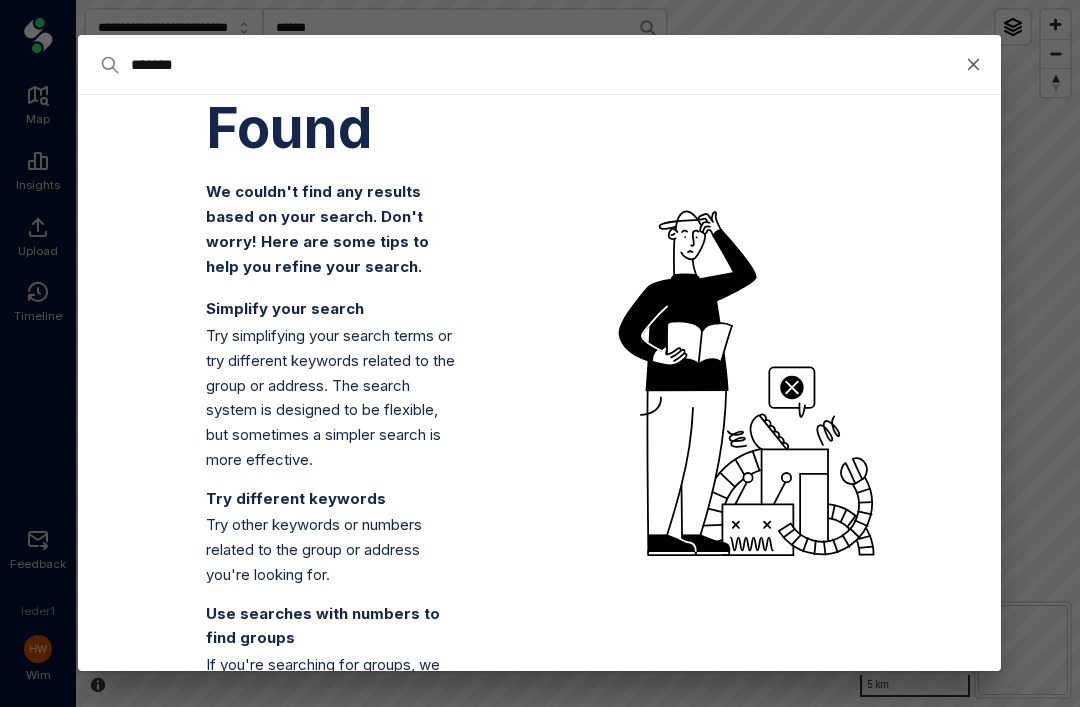 type on "*******" 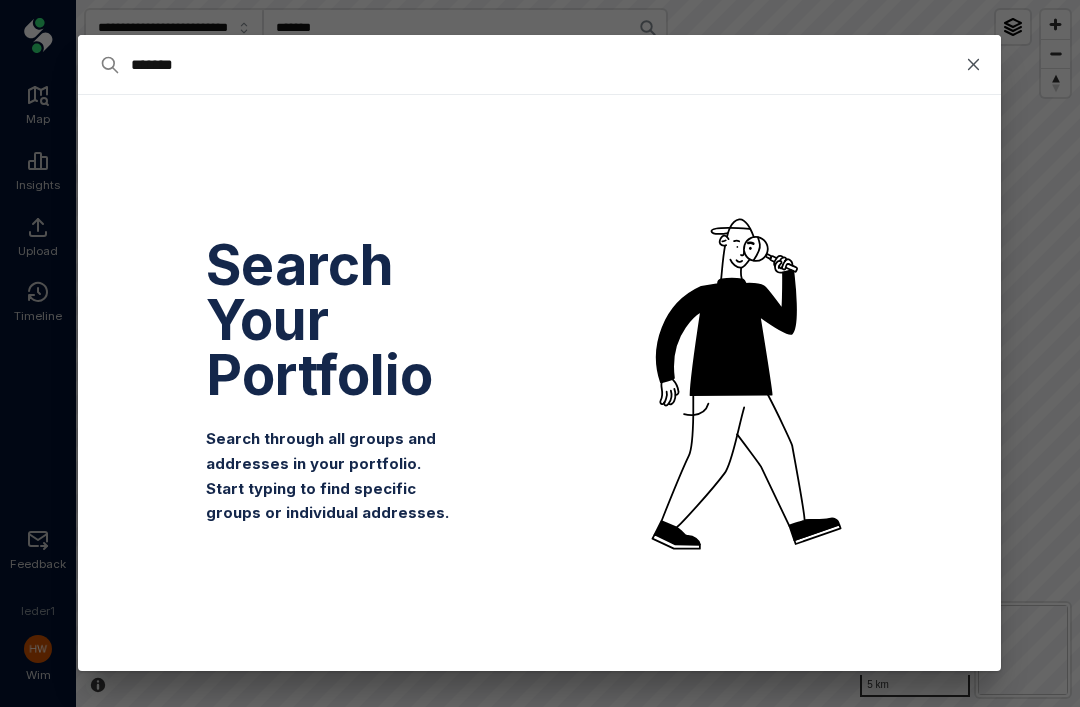 type on "********" 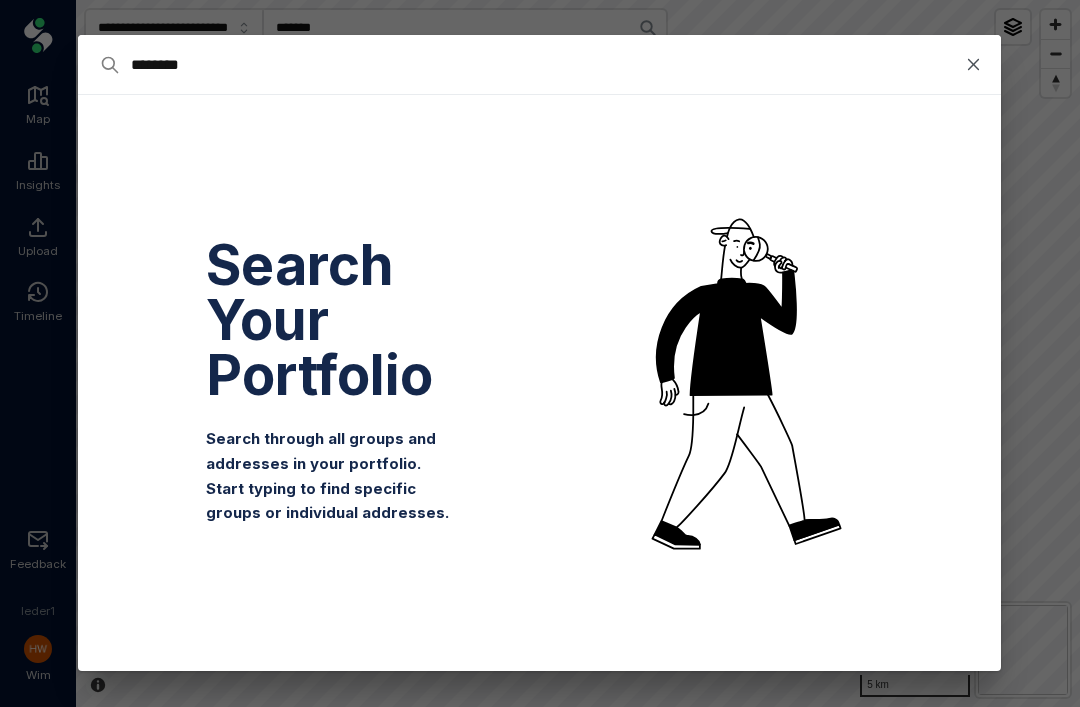 type on "********" 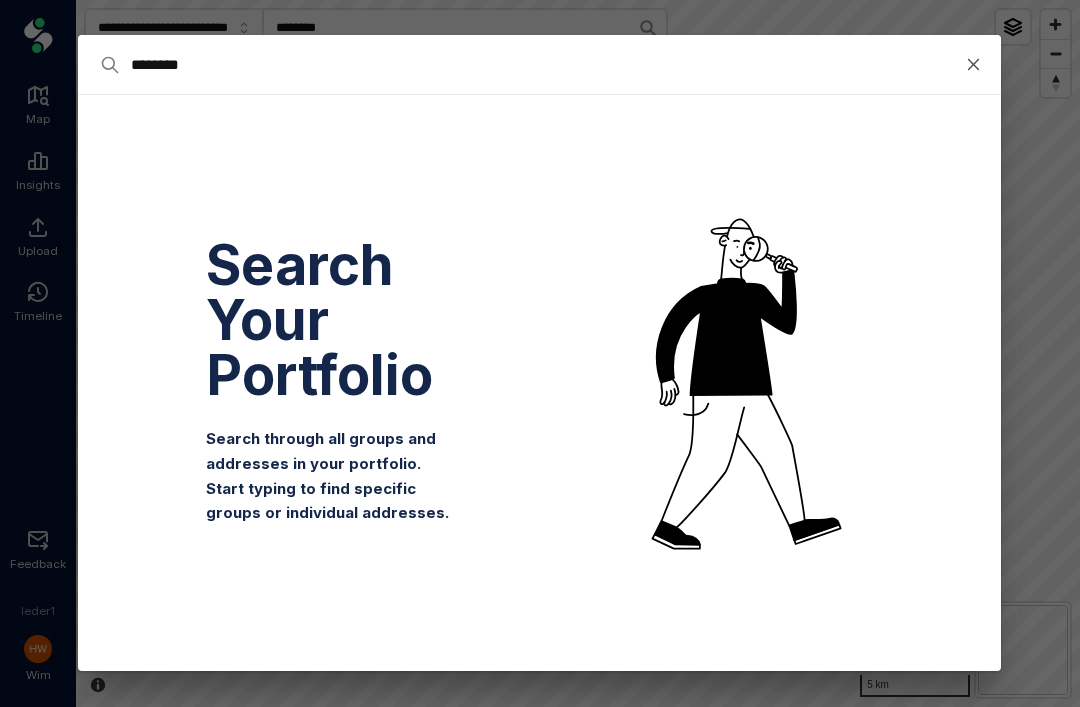 type on "*********" 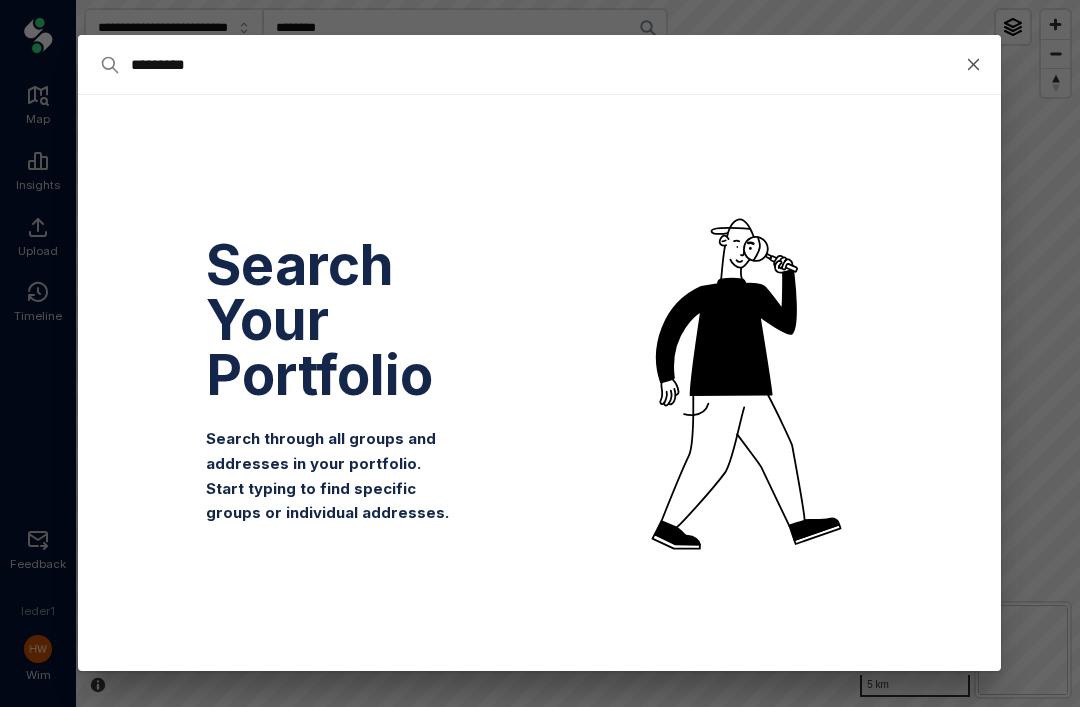 type on "*********" 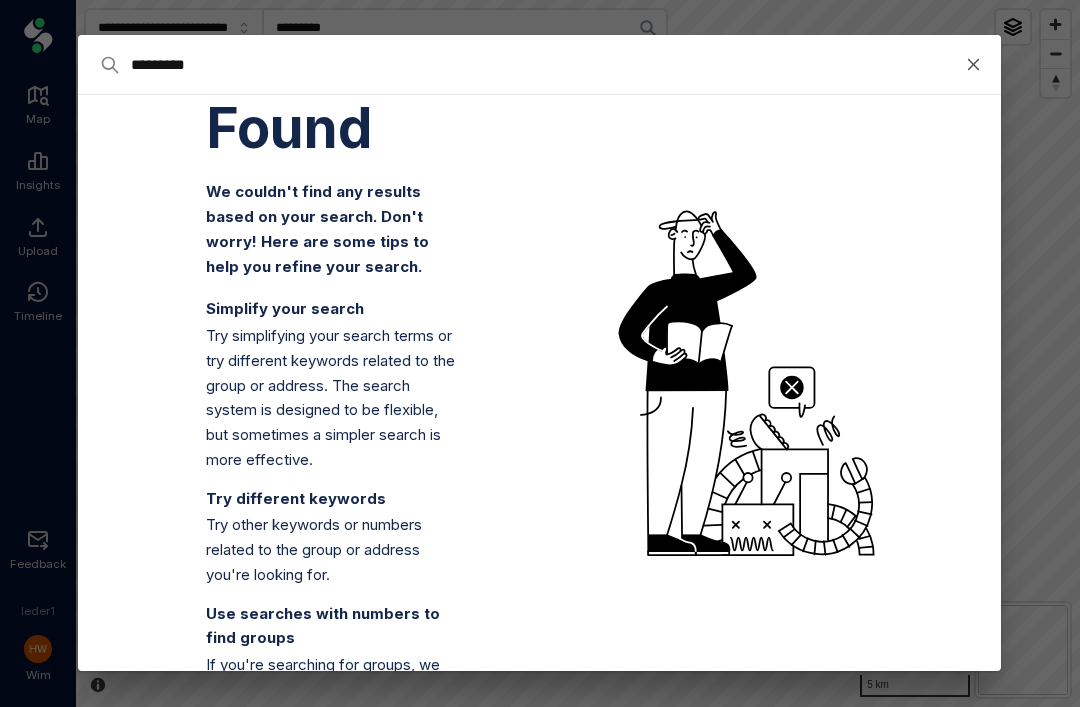 scroll, scrollTop: 0, scrollLeft: 0, axis: both 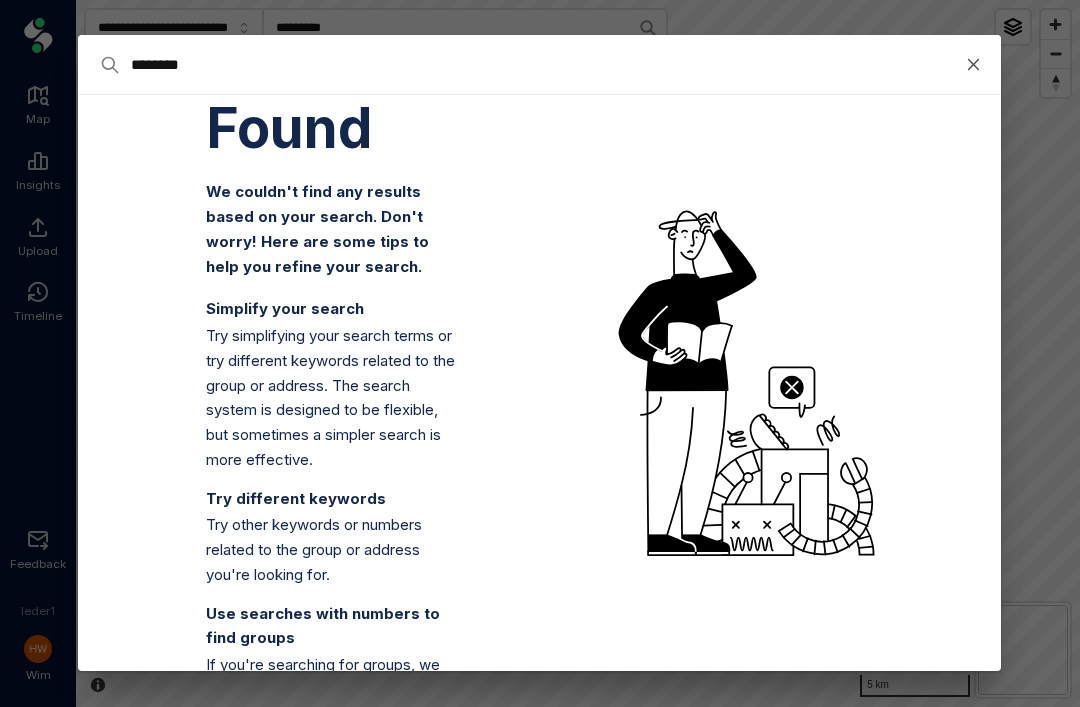 type on "********" 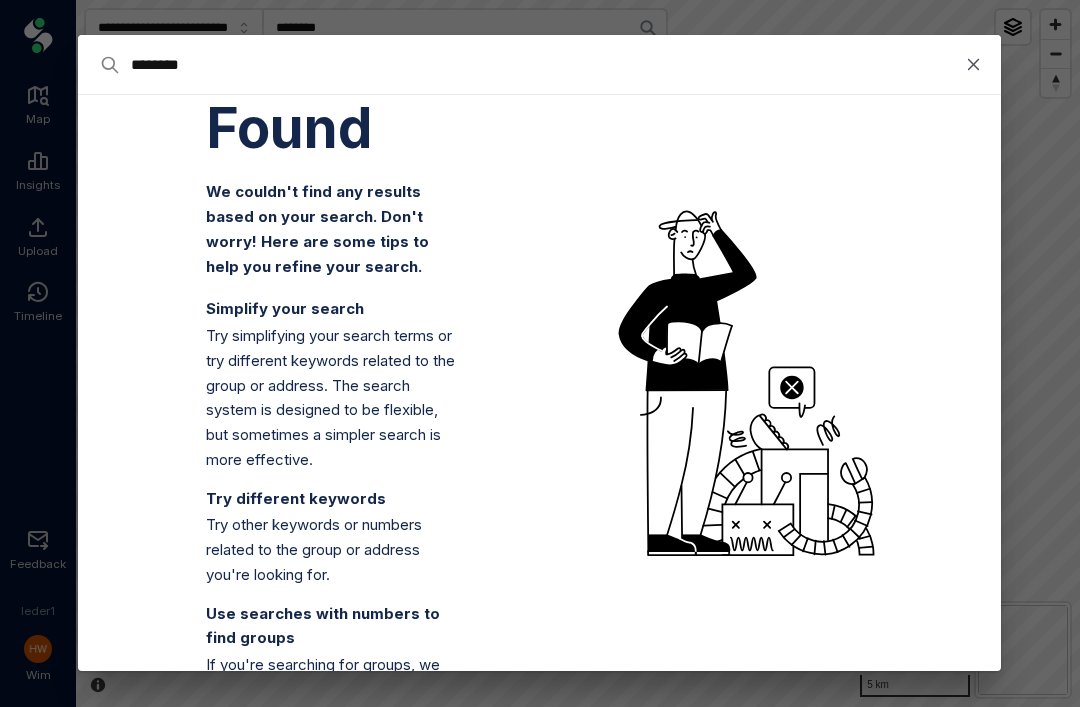 type on "*******" 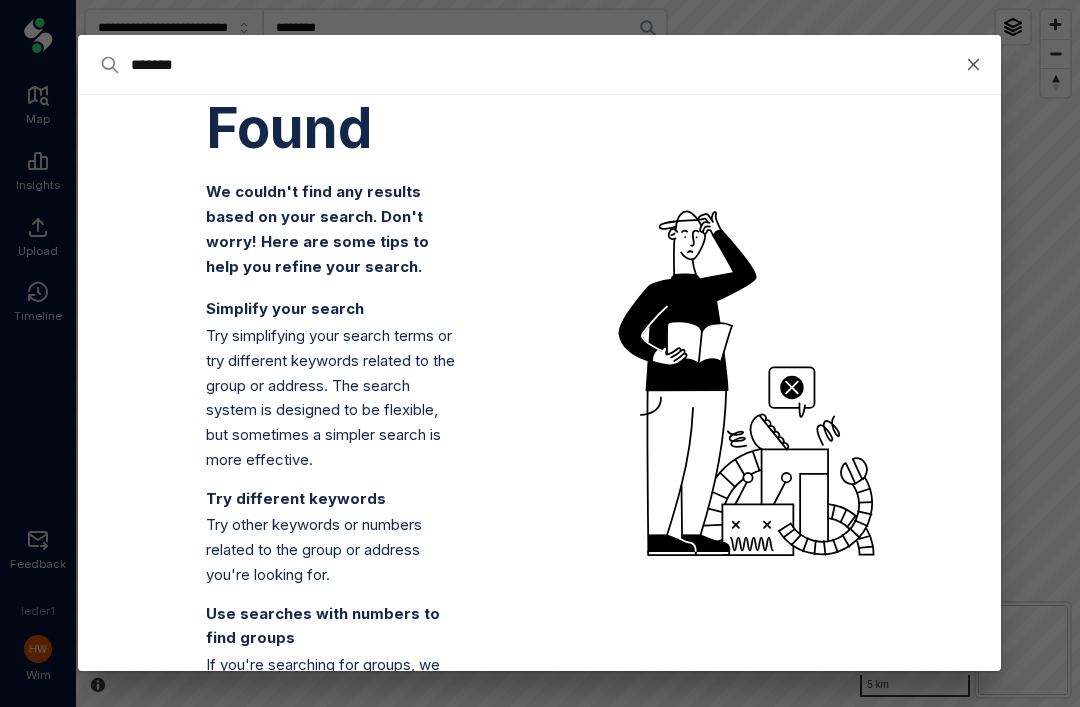 type on "*******" 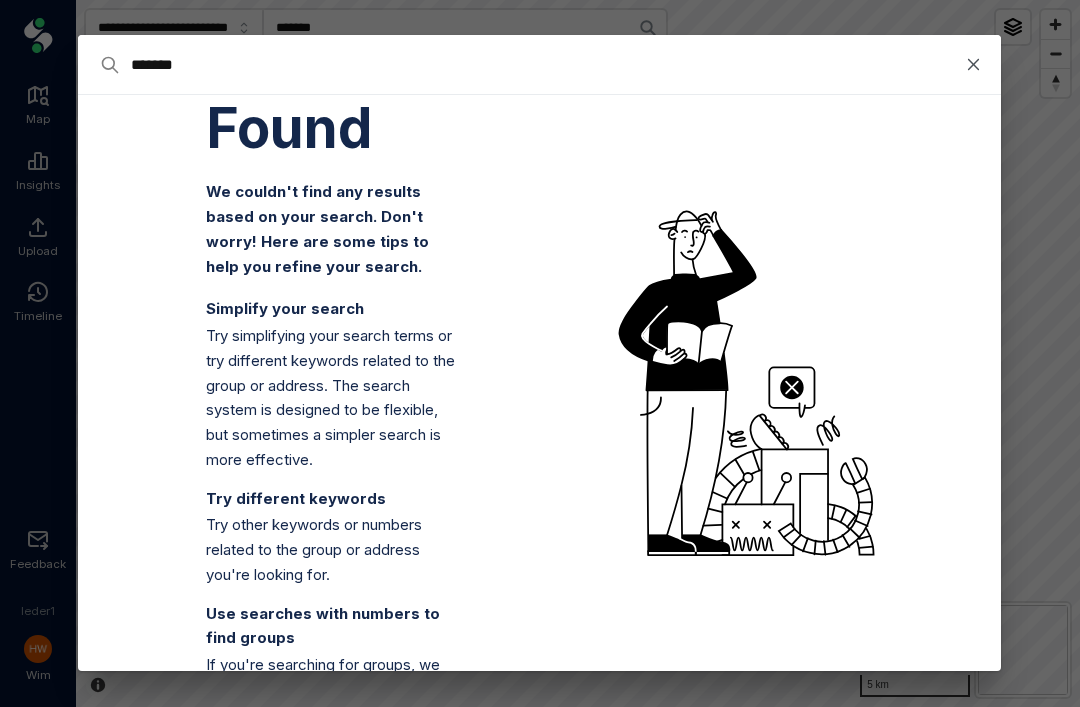 type on "******" 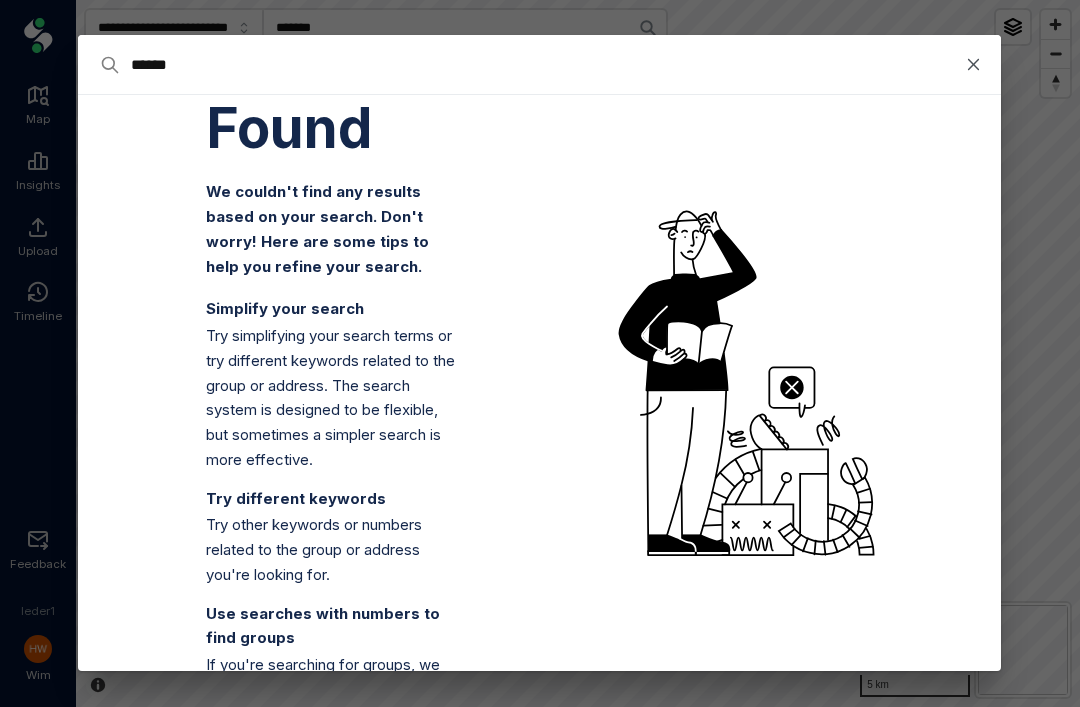 type on "******" 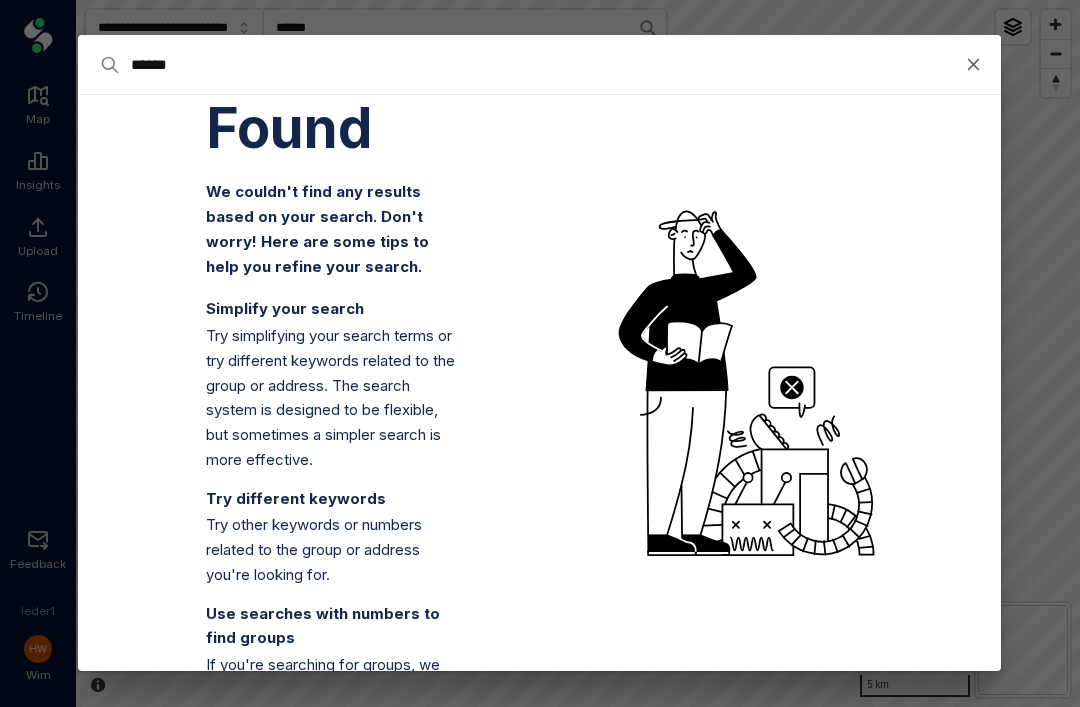 type on "*****" 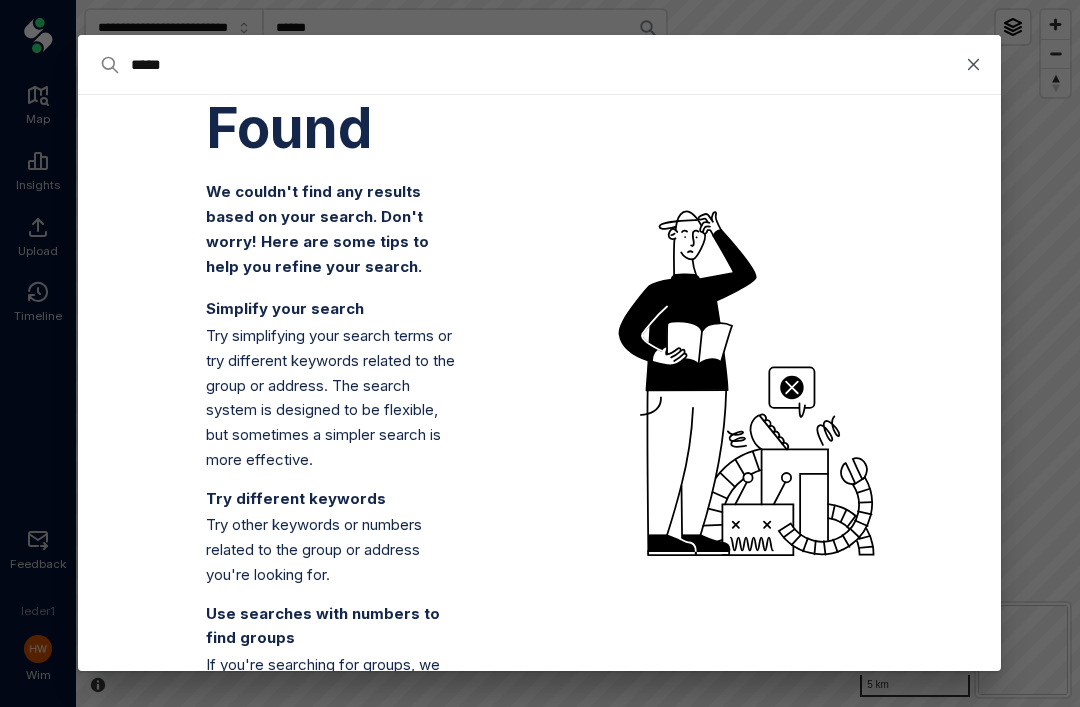 type on "*****" 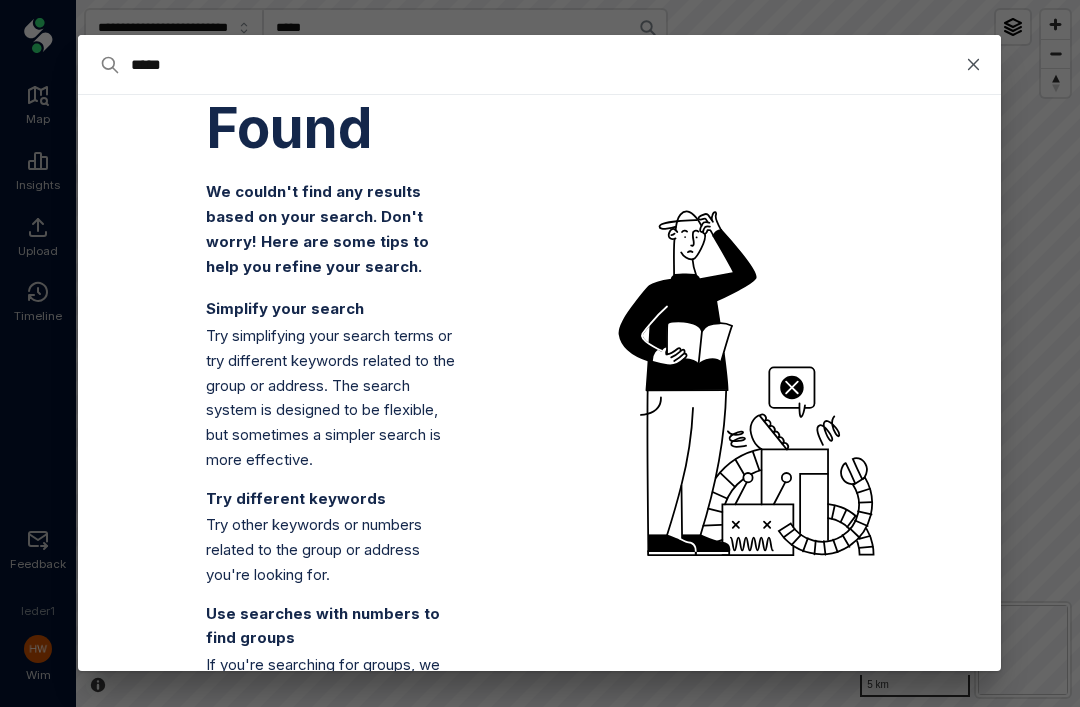 type on "****" 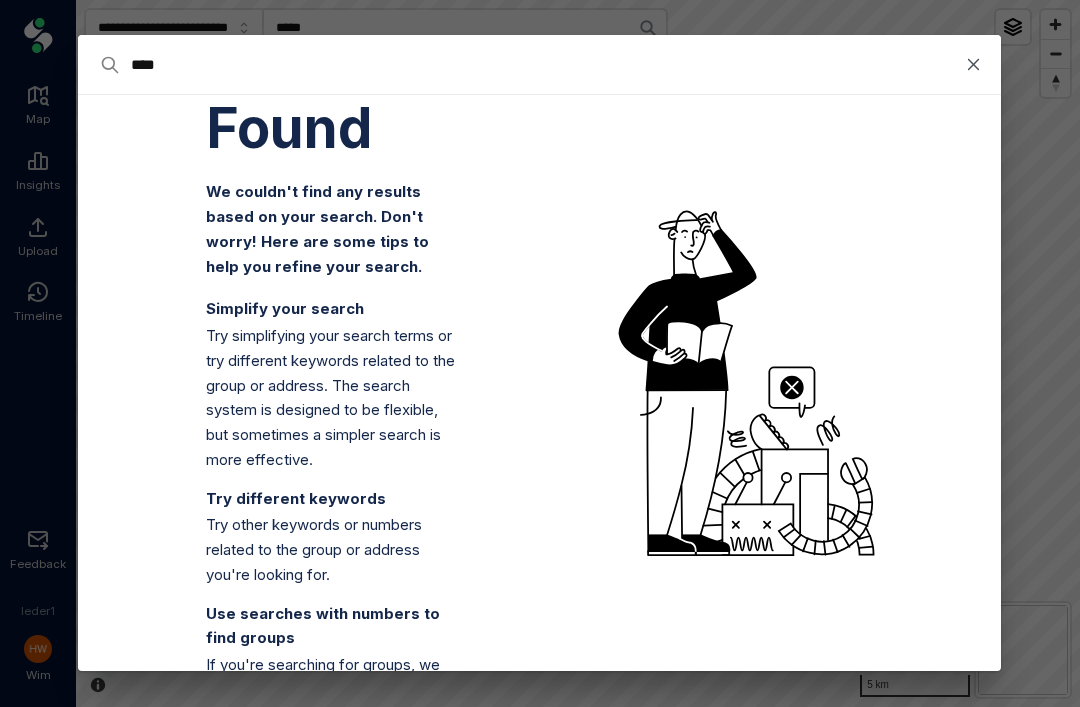 type on "****" 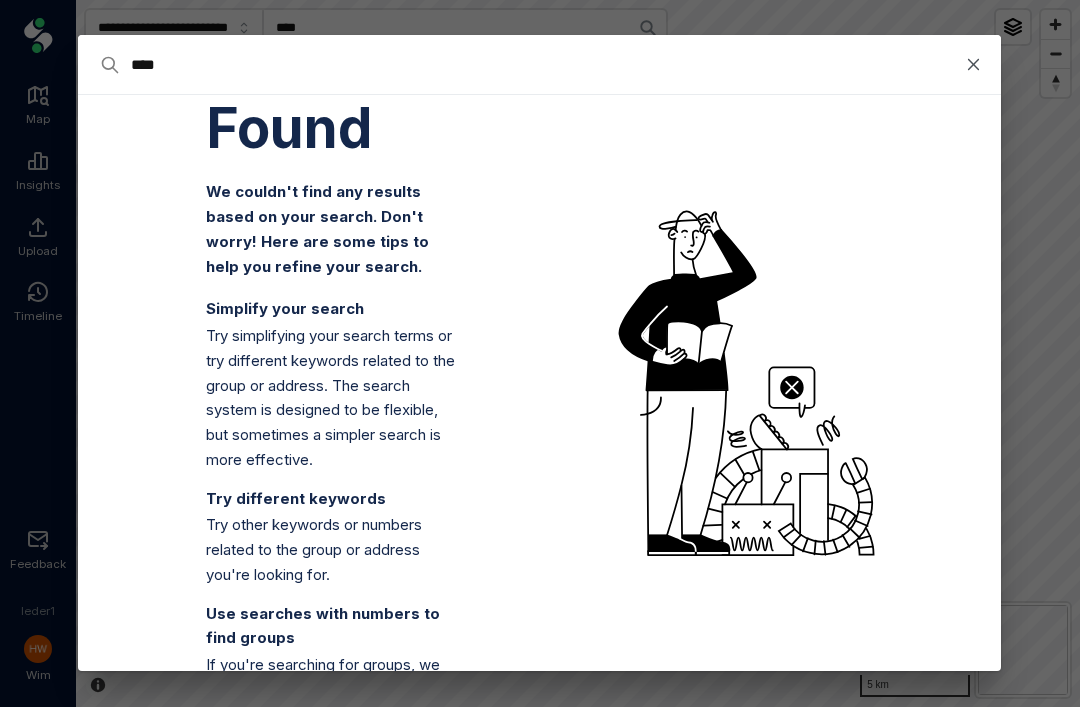 type on "***" 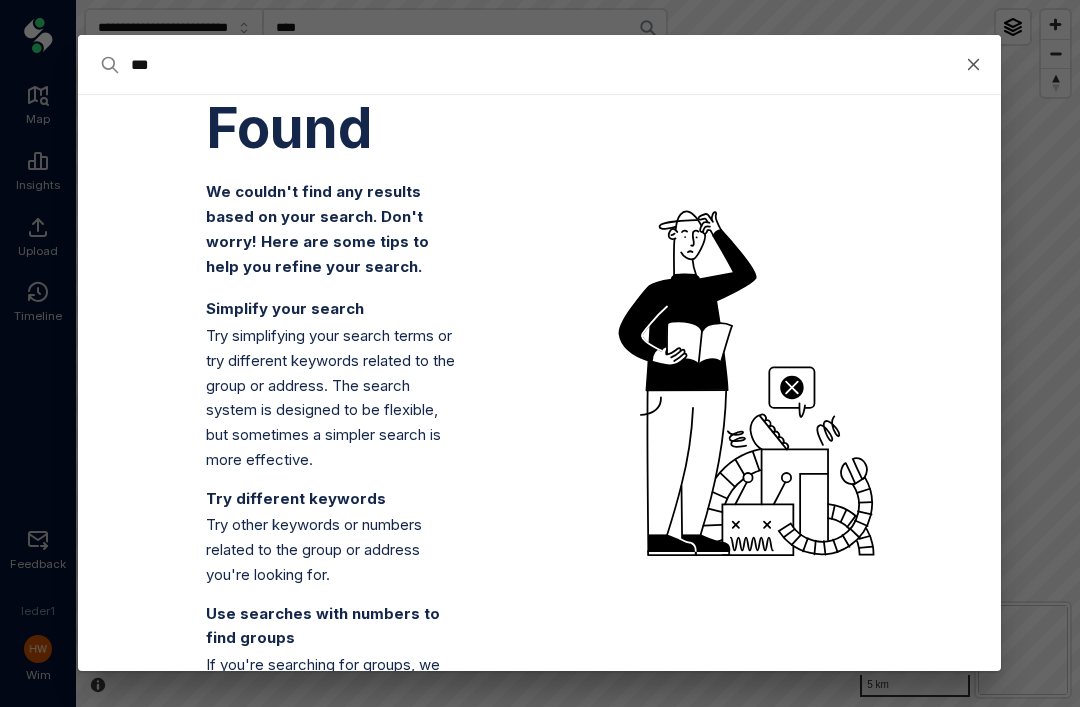 type on "***" 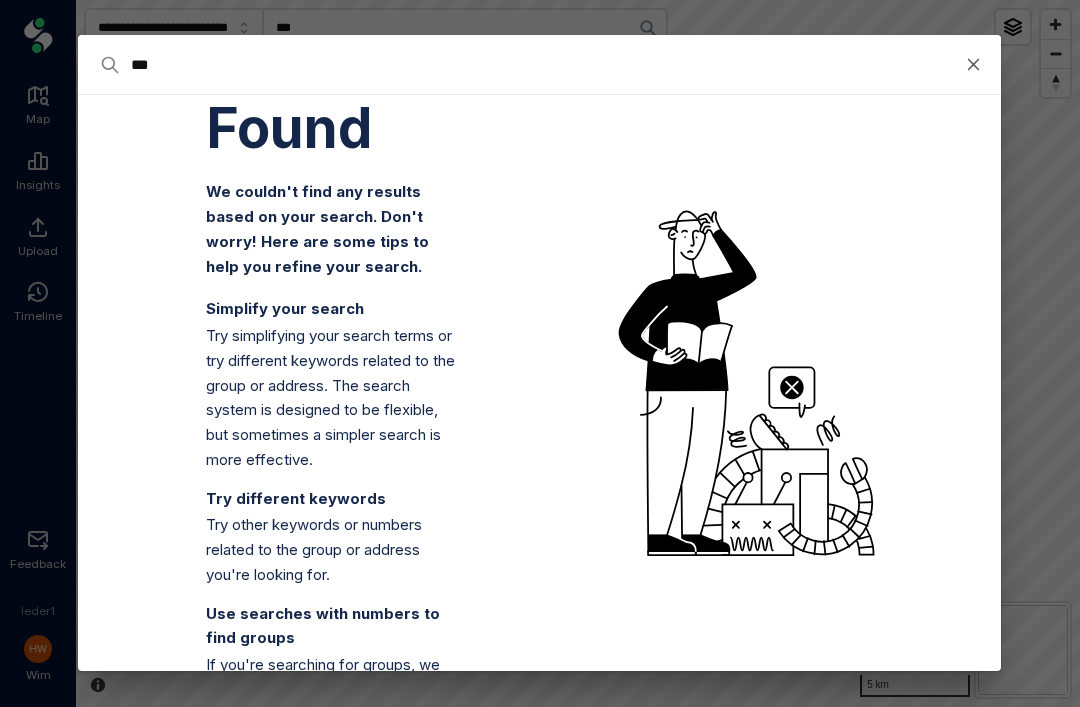 type on "**" 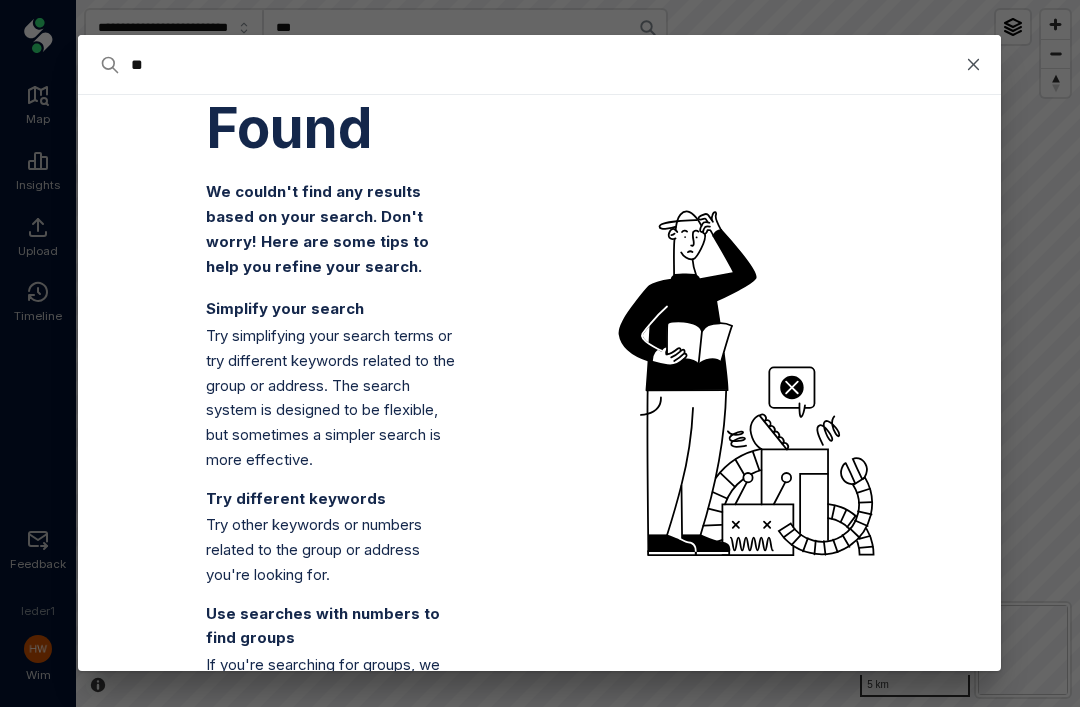 type on "**" 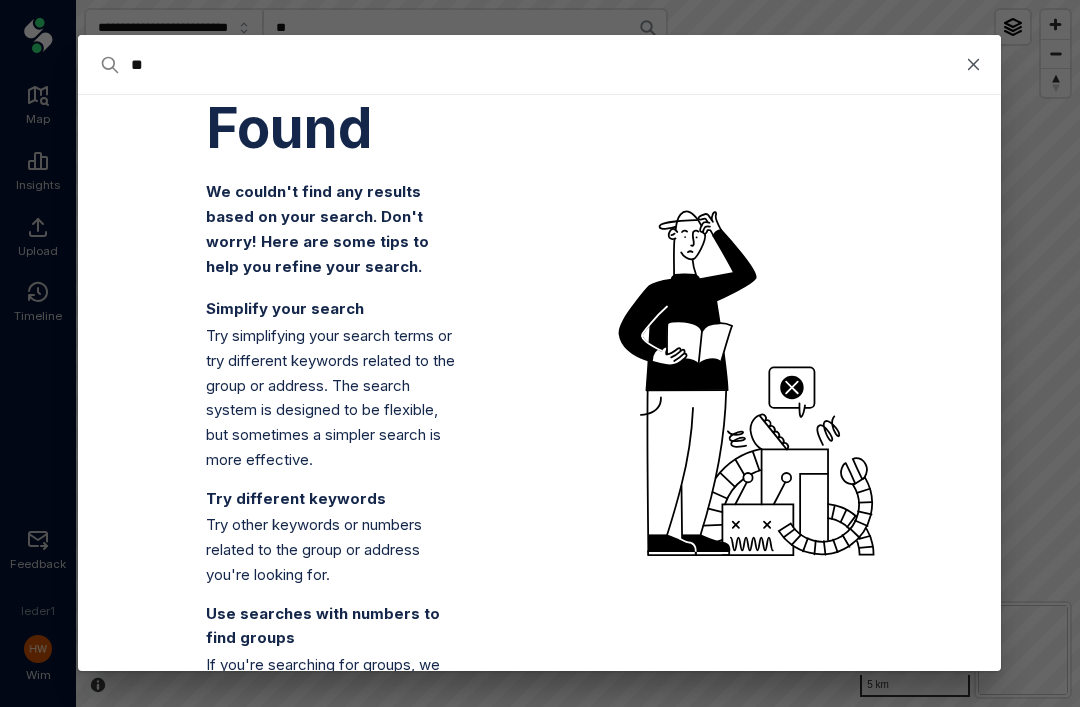type on "*" 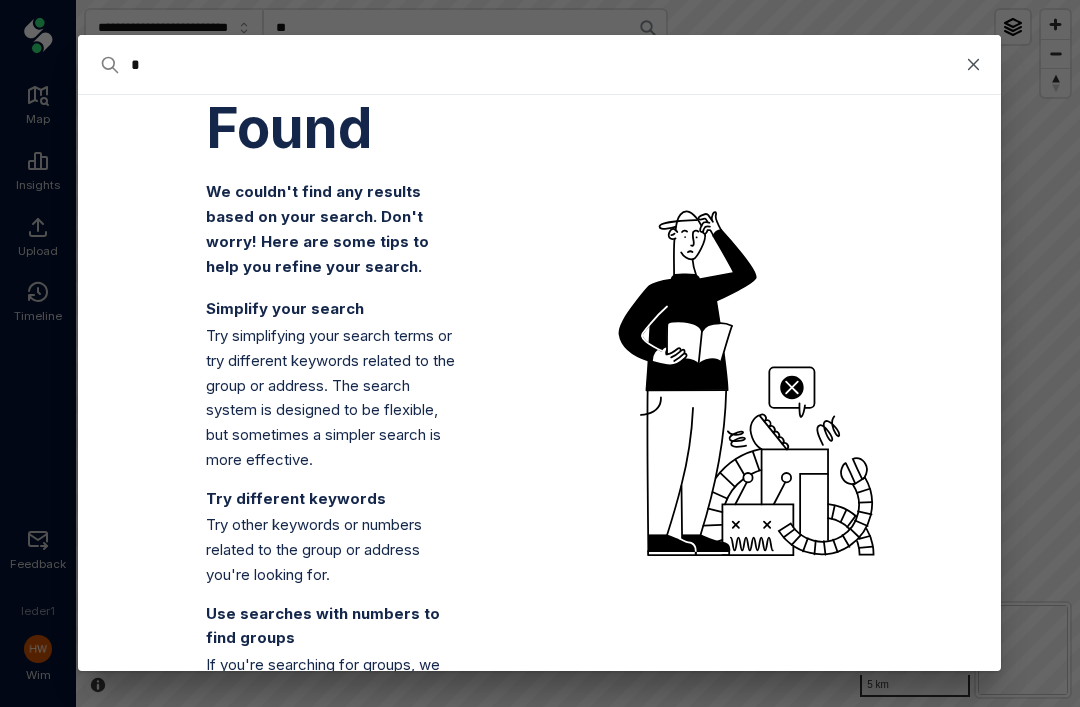 type on "*" 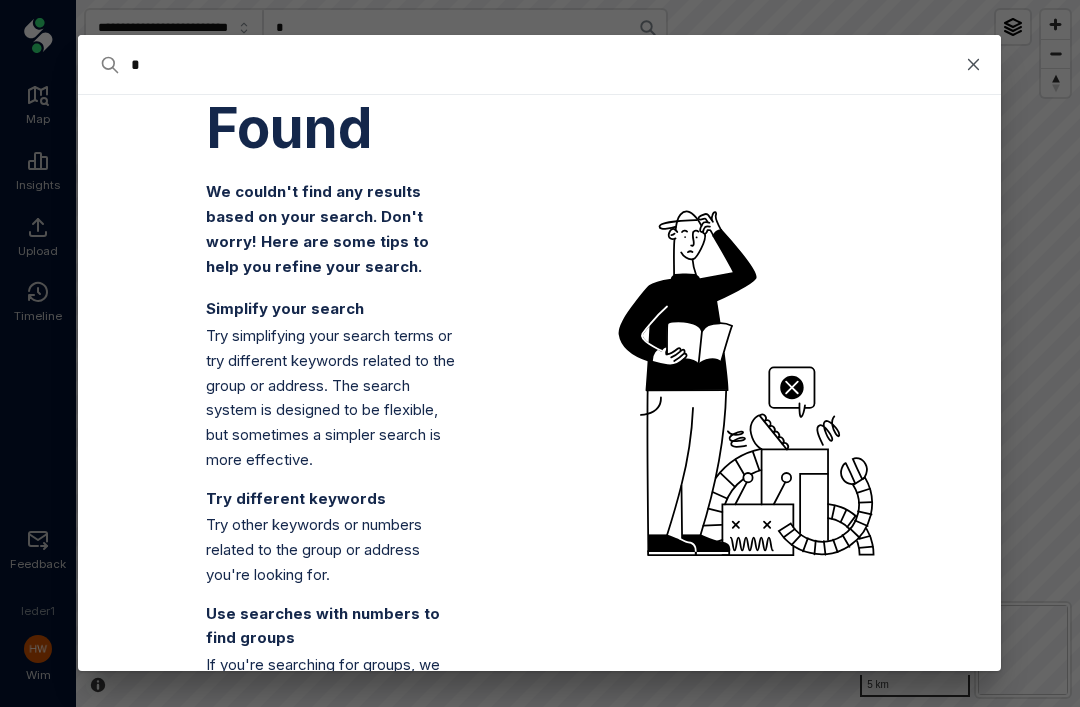 type 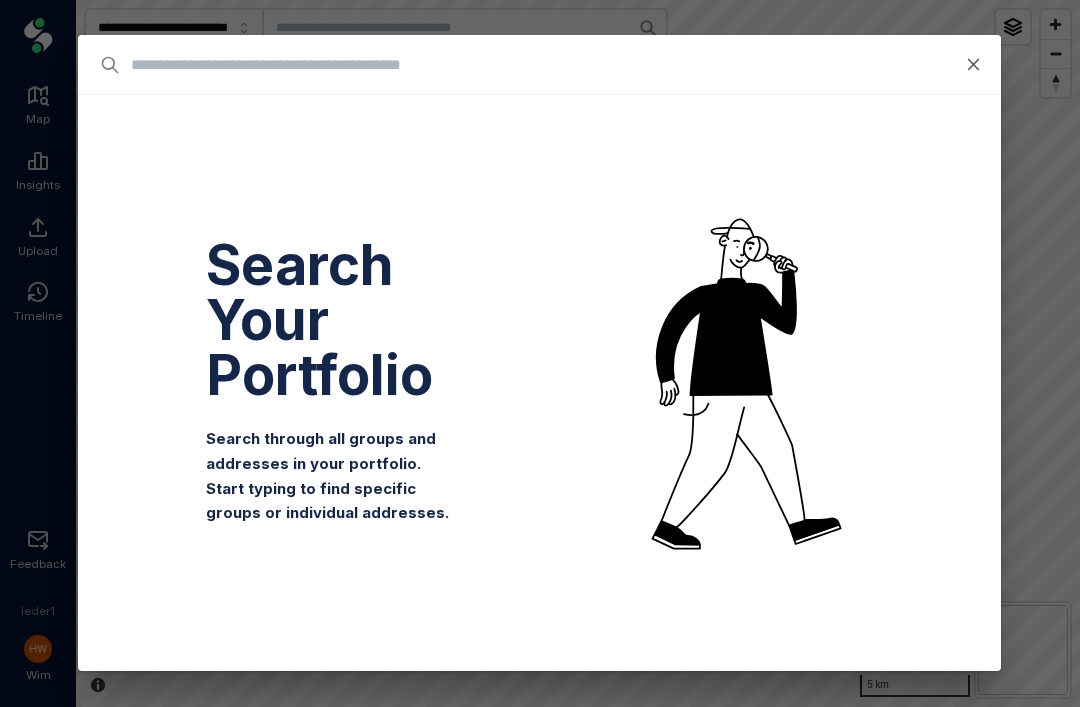 type on "*" 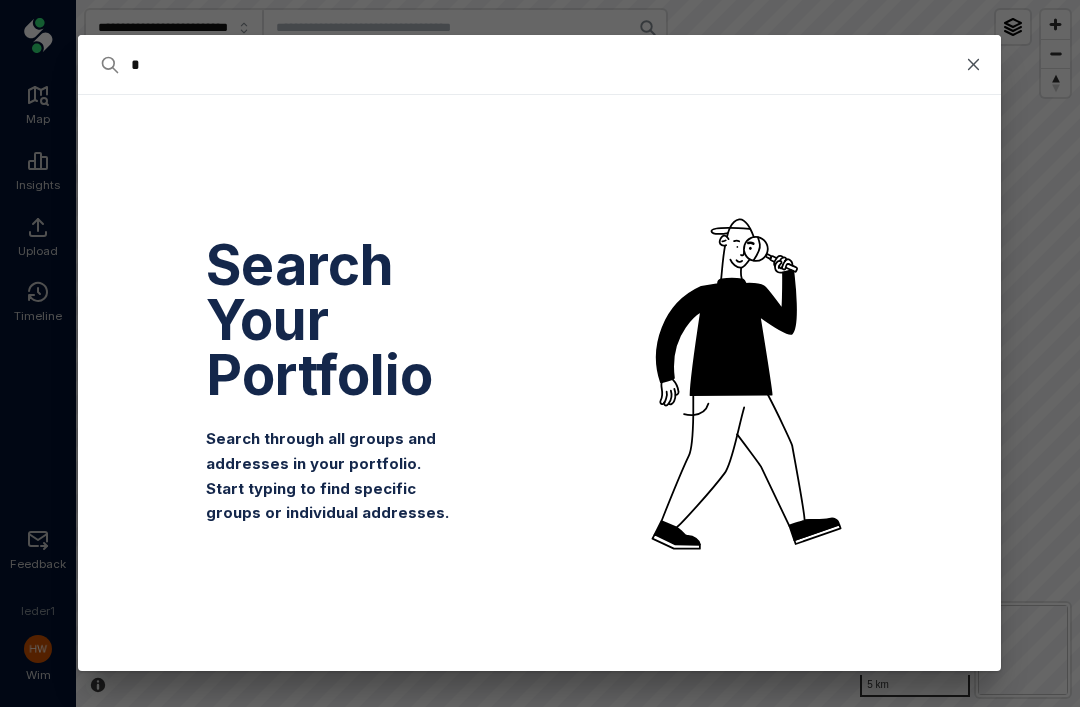 type on "*" 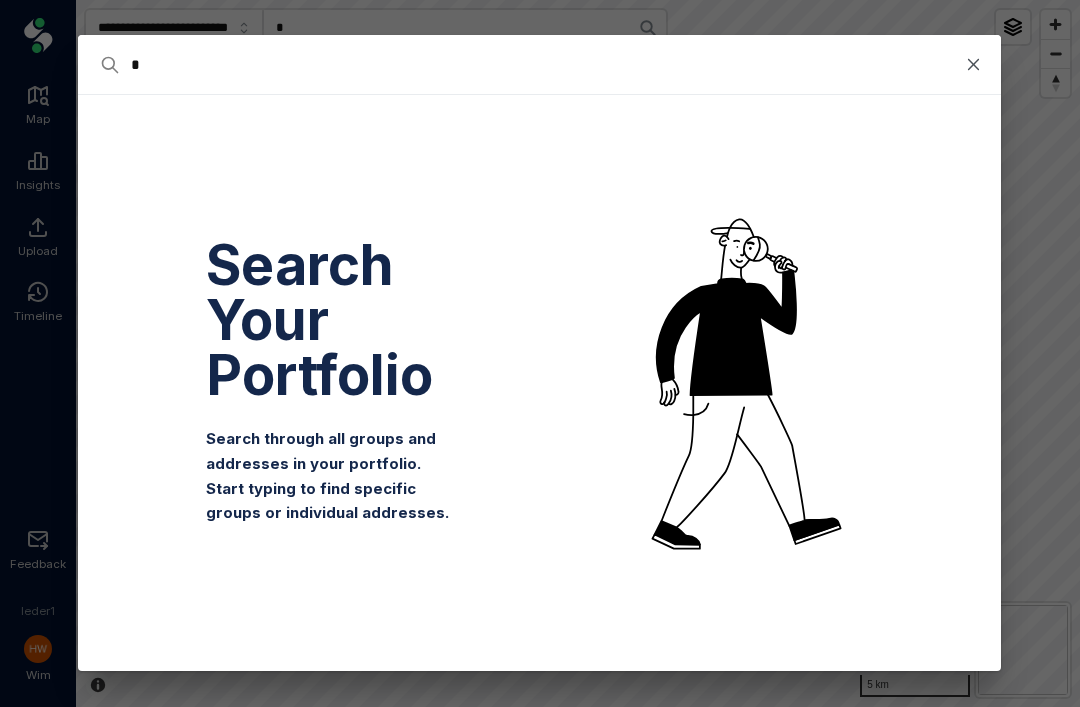 type on "**" 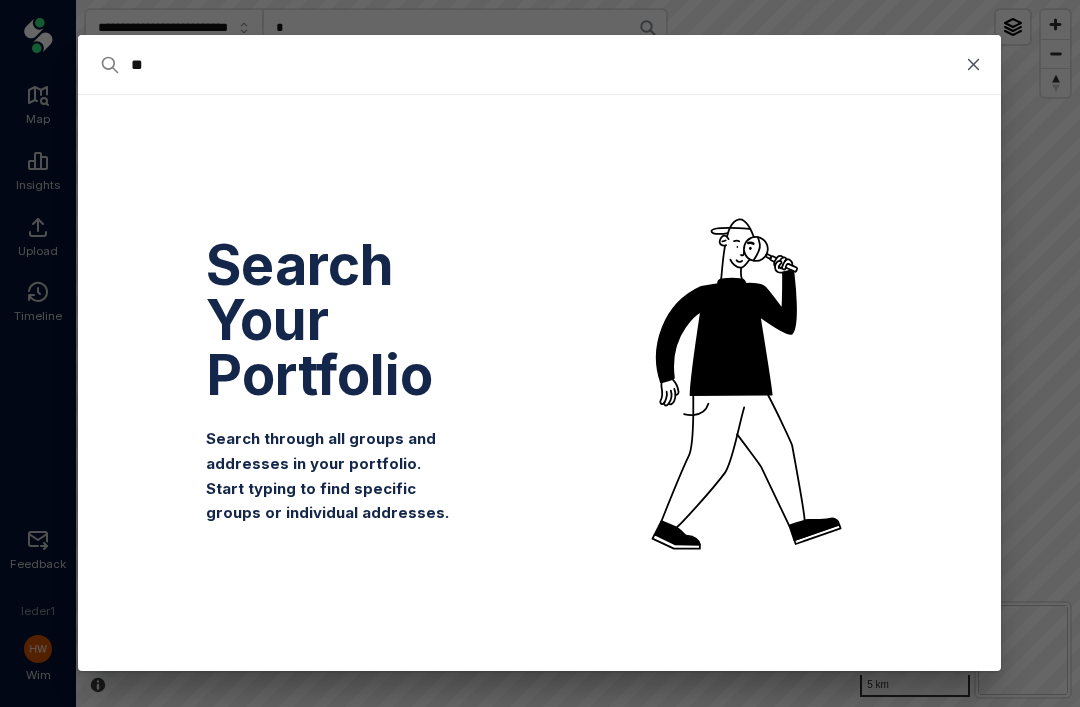 type on "**" 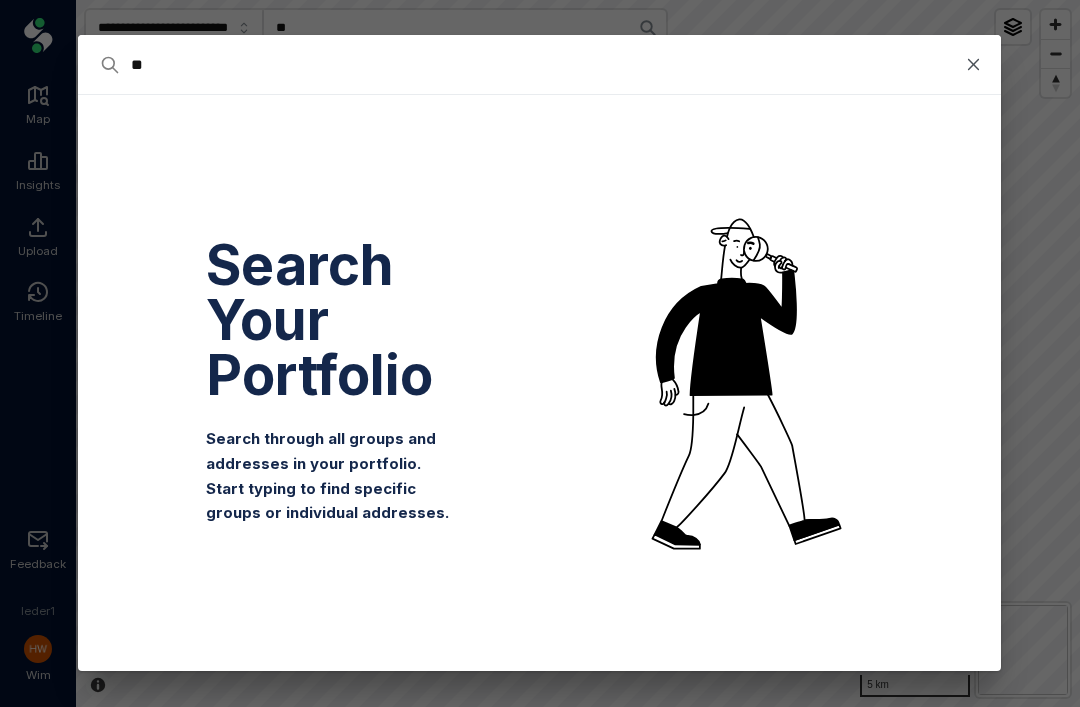 type on "***" 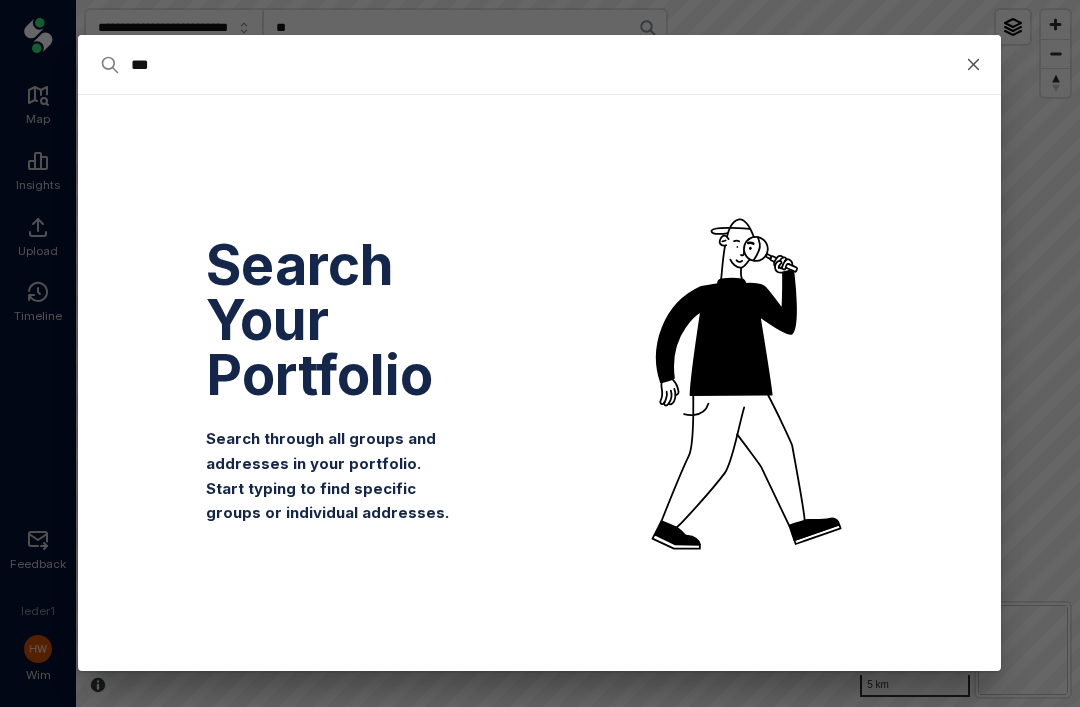 type on "***" 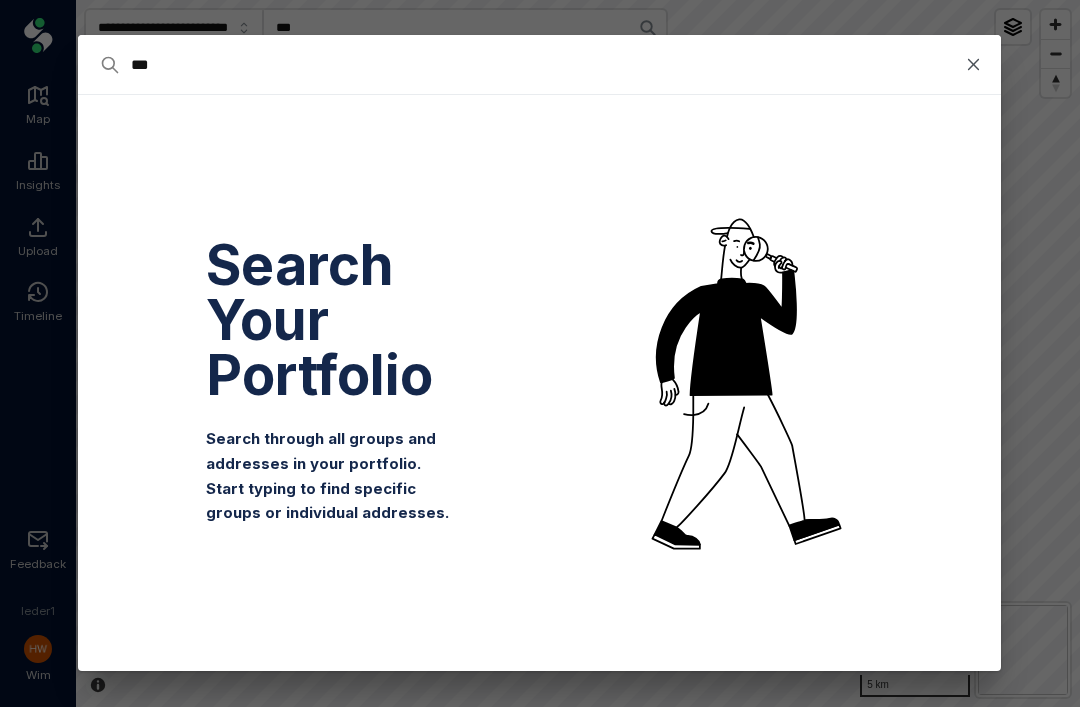 type on "****" 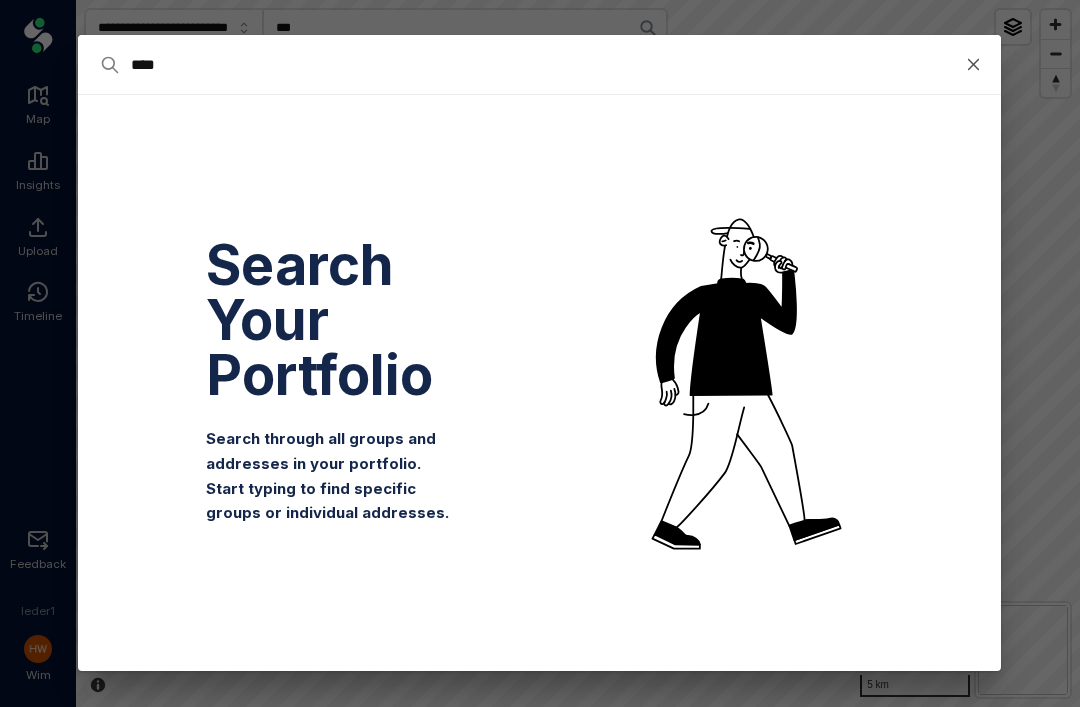 type on "****" 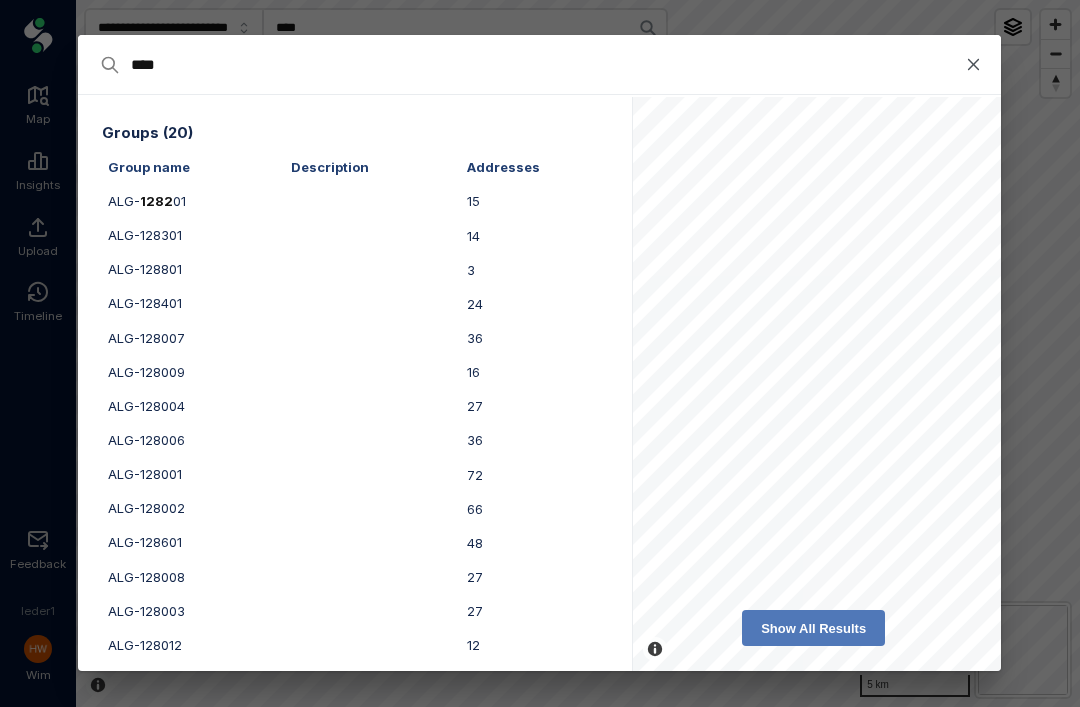 type on "*****" 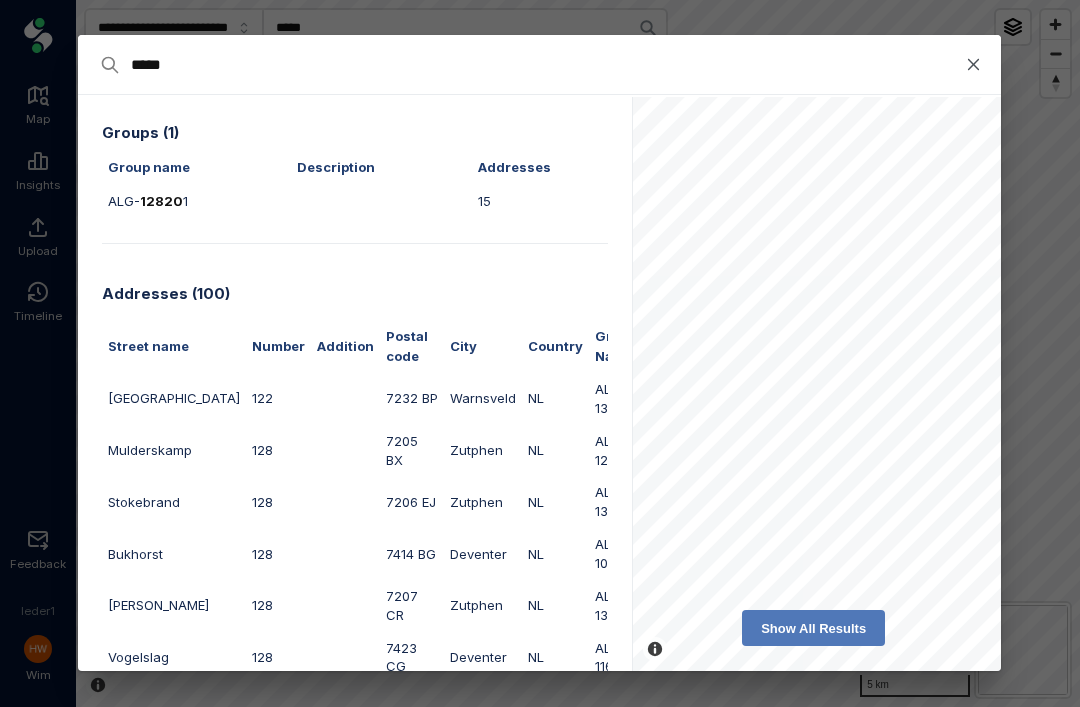 type on "******" 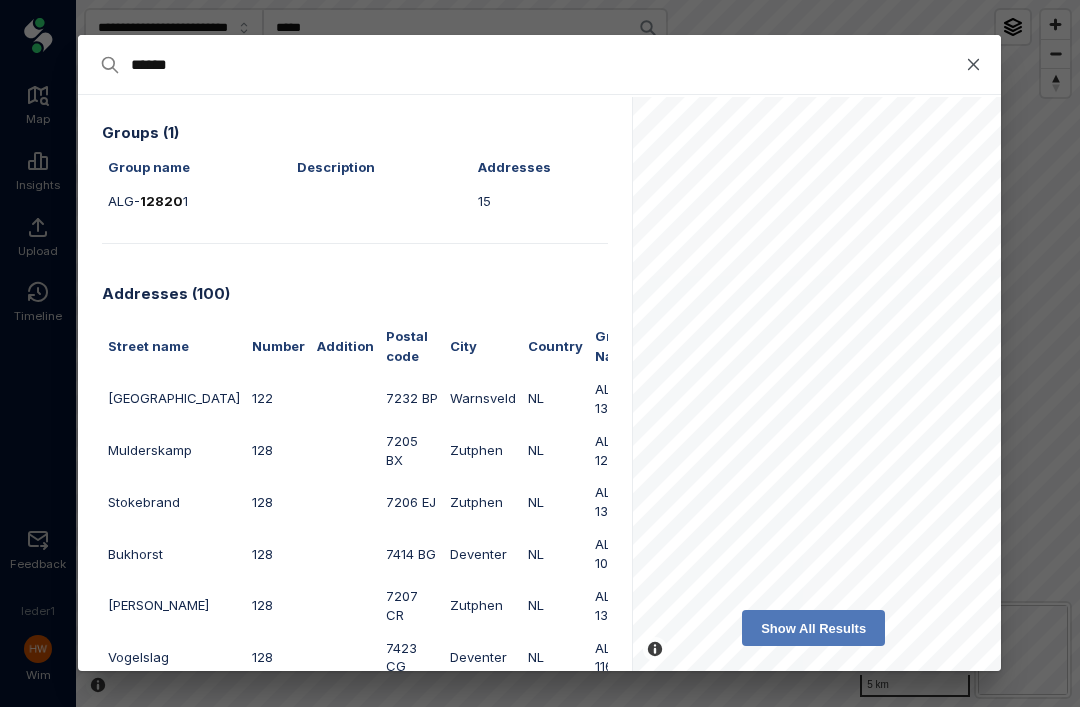 type on "******" 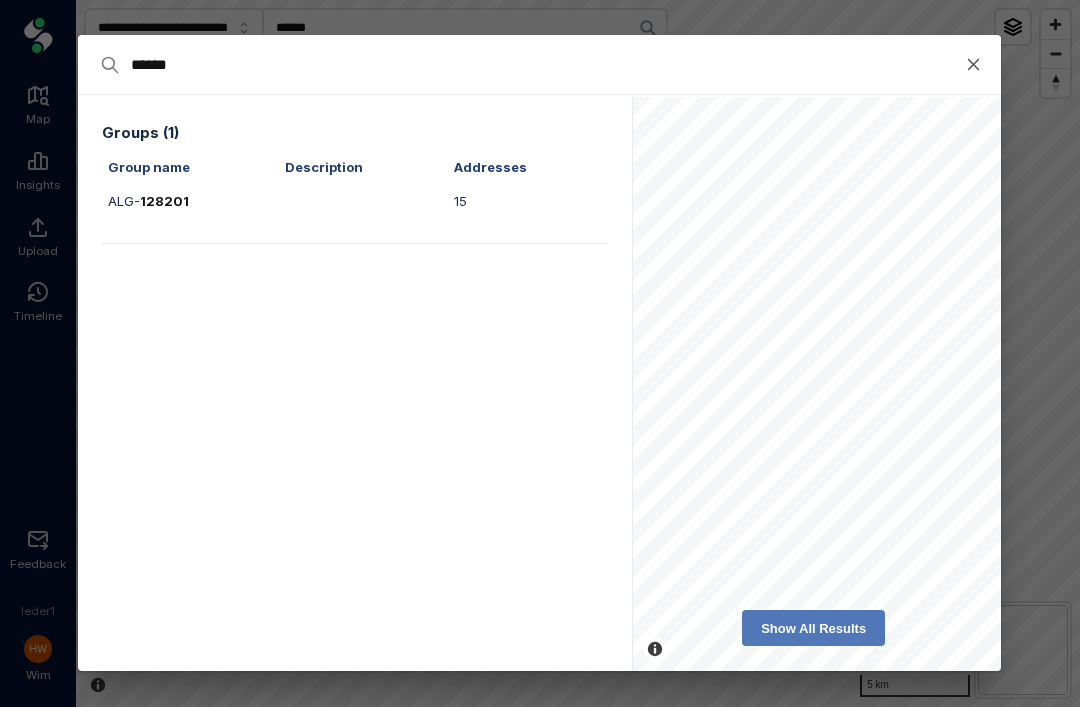 type on "******" 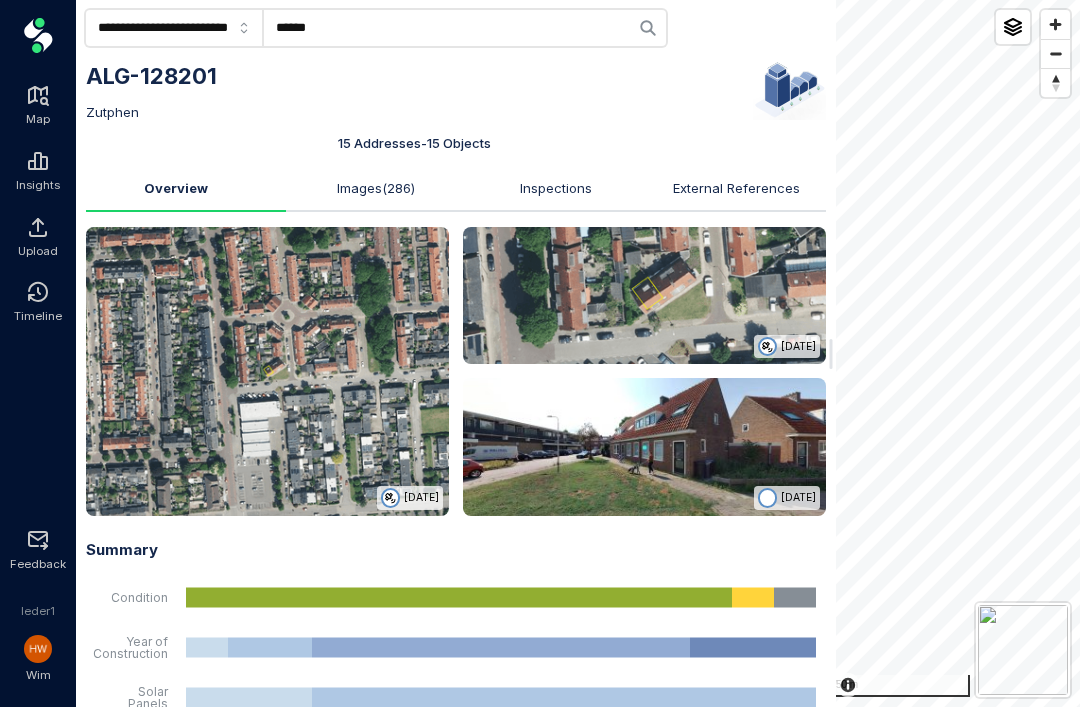 click at bounding box center [644, 447] 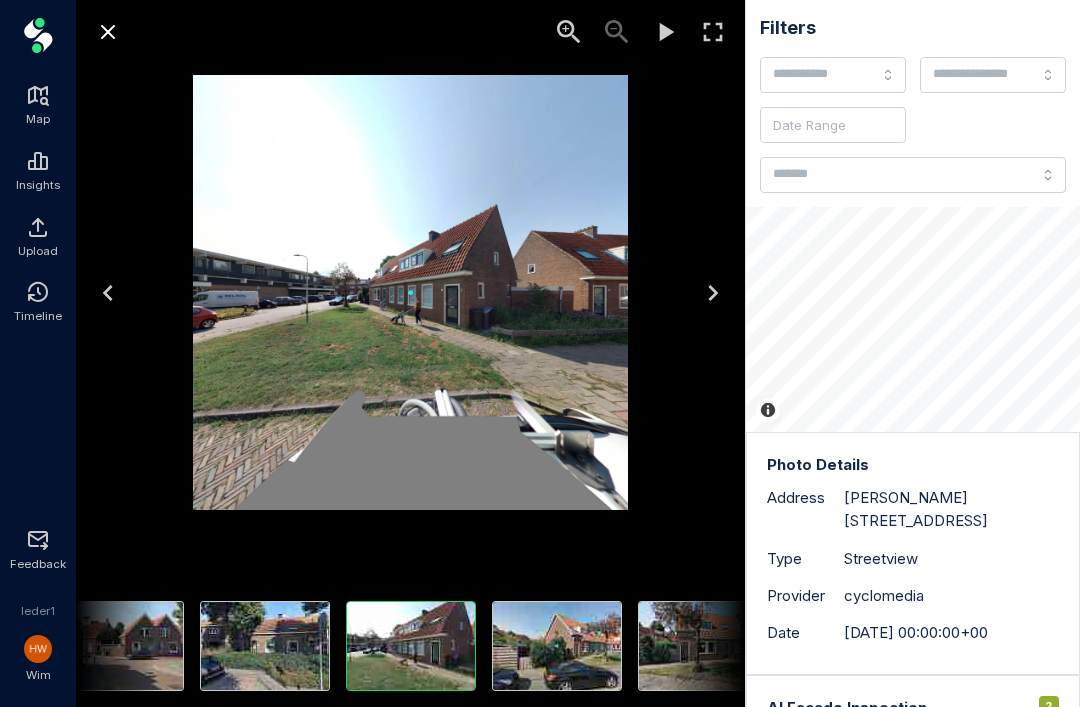 click 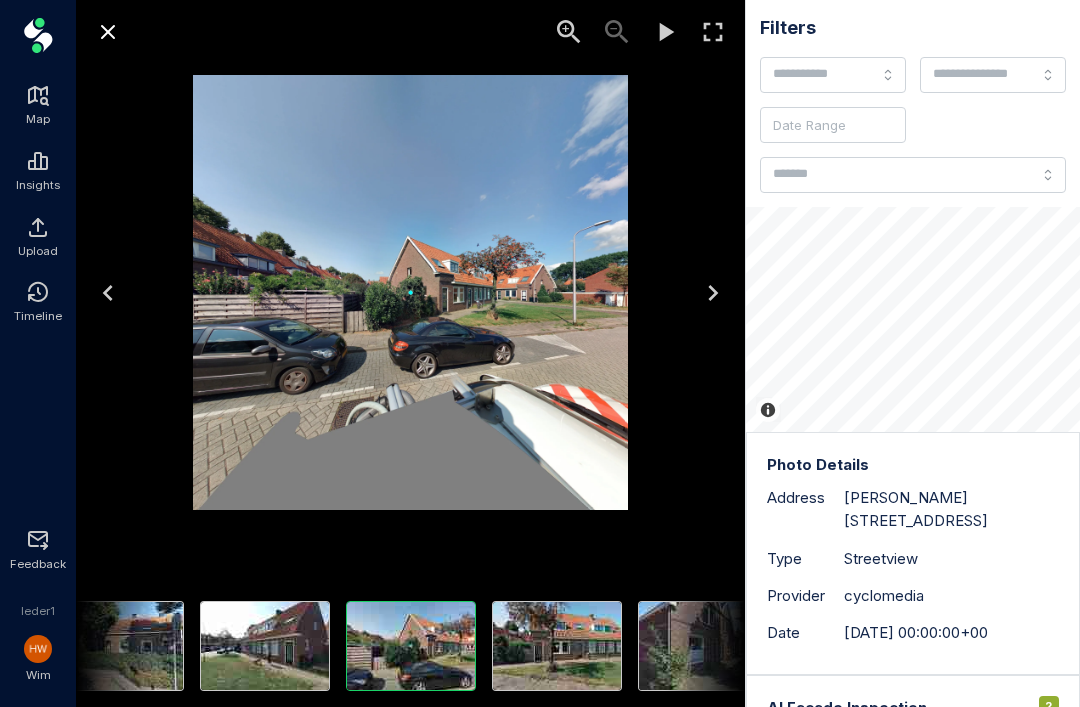 click 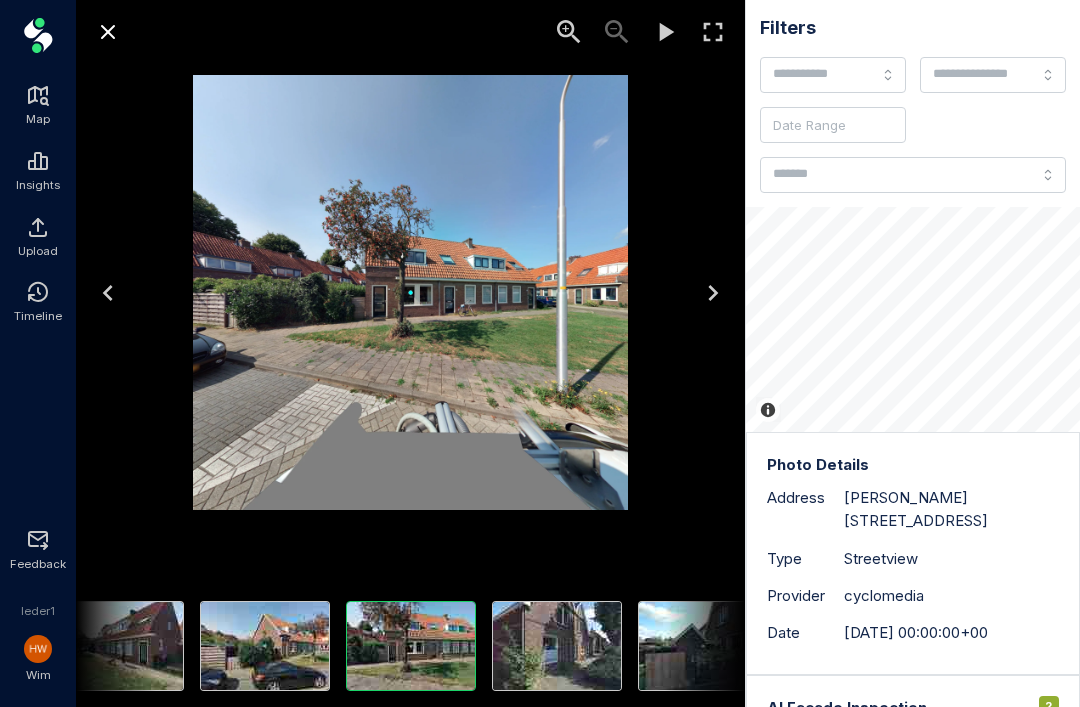 click 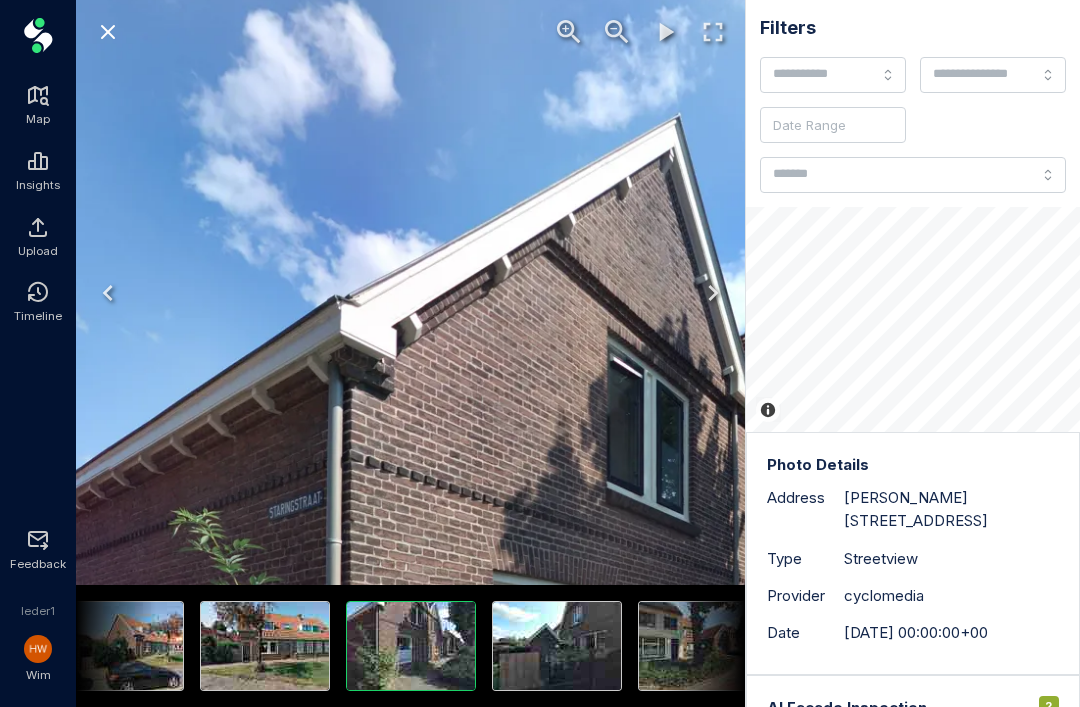 click 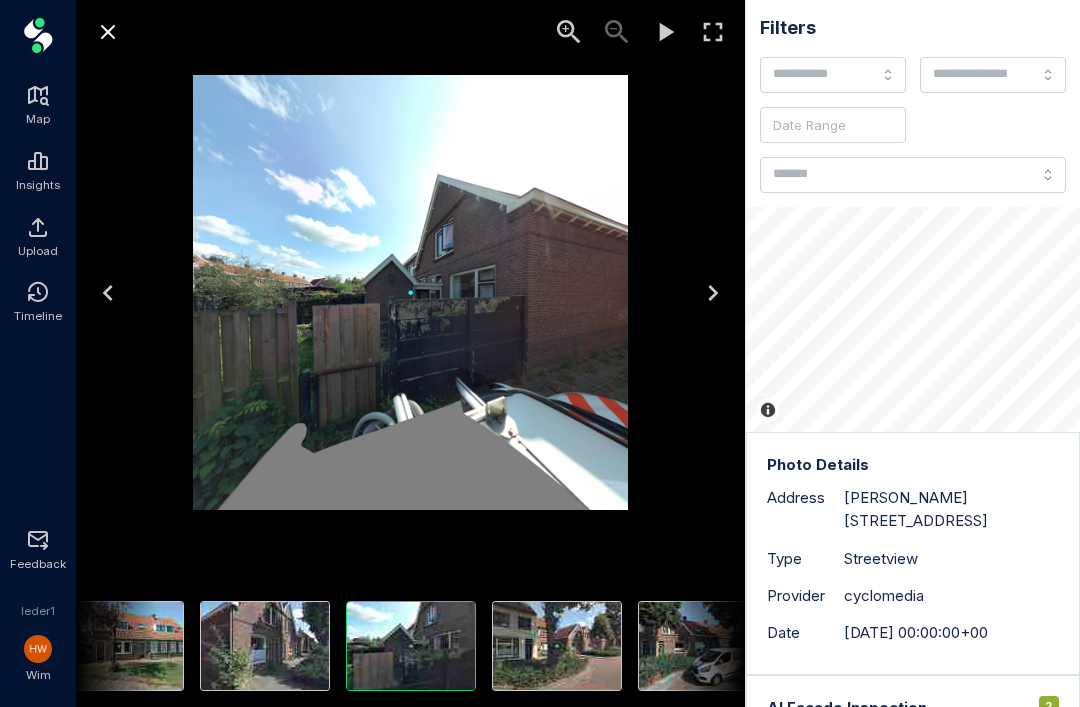 click 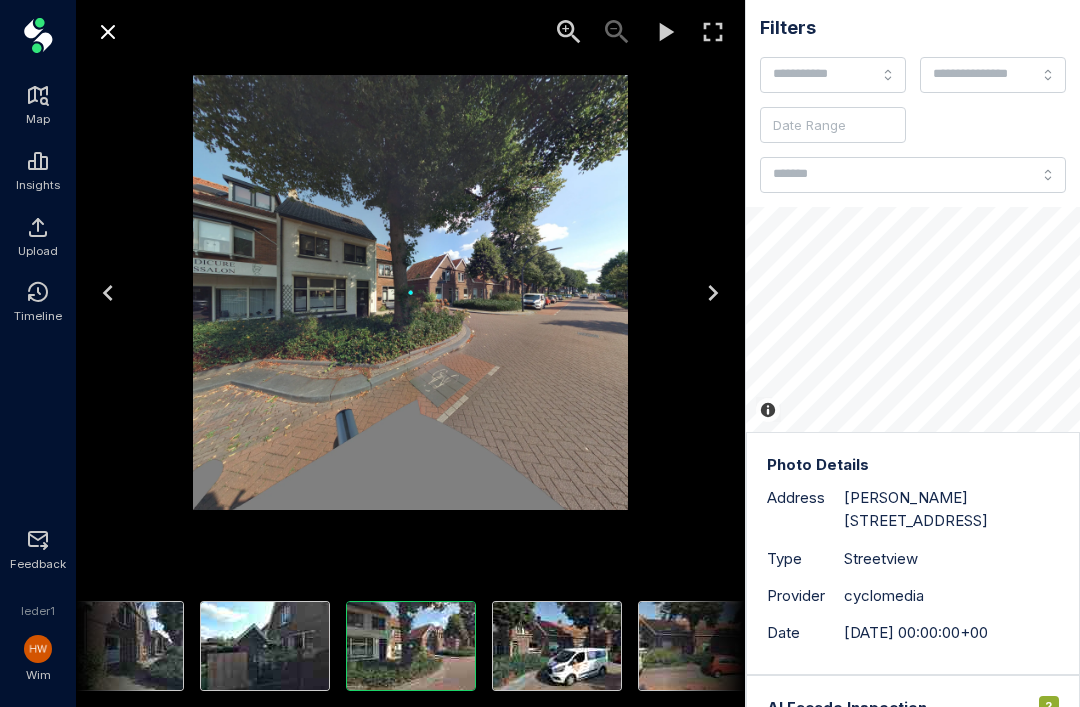 click 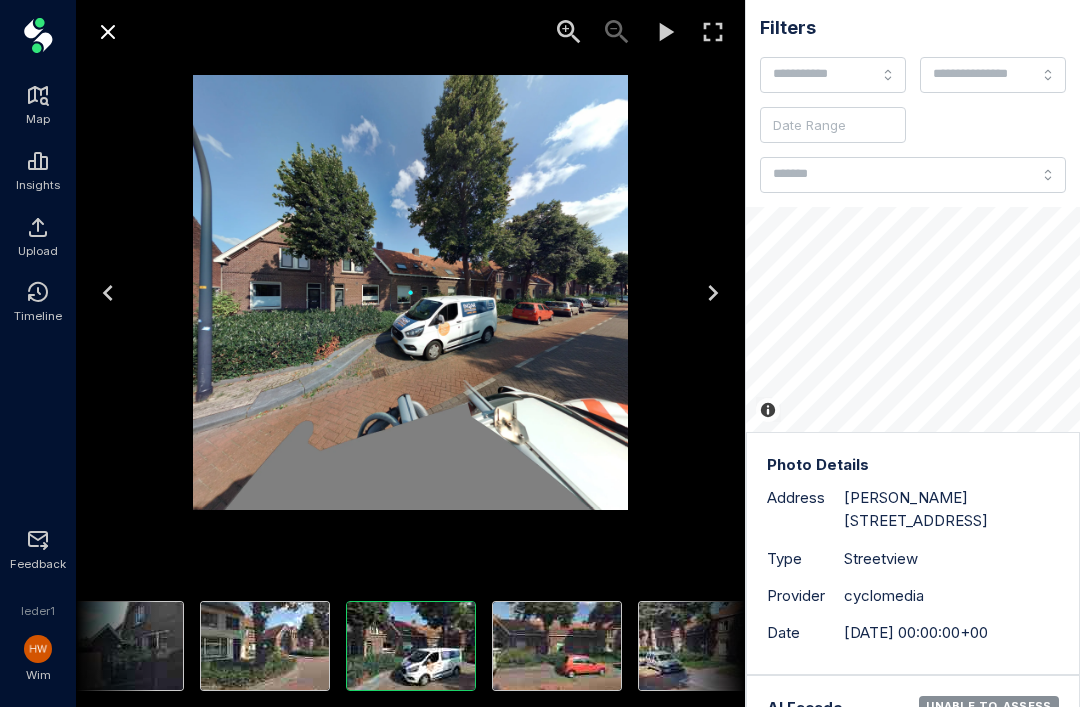click 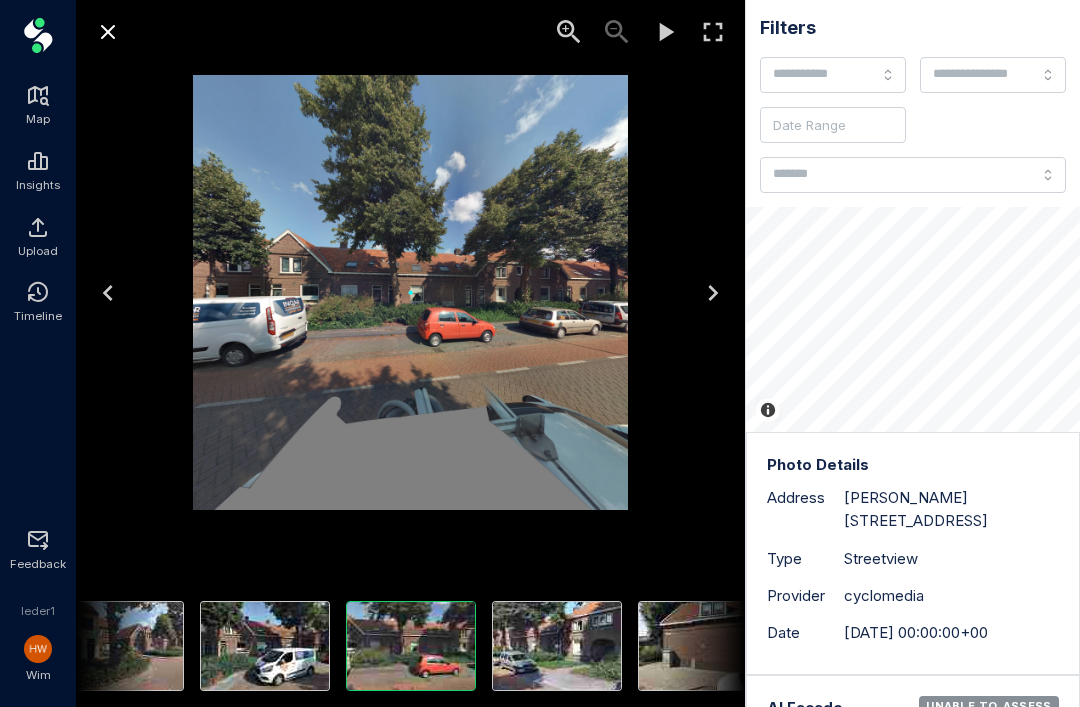 click 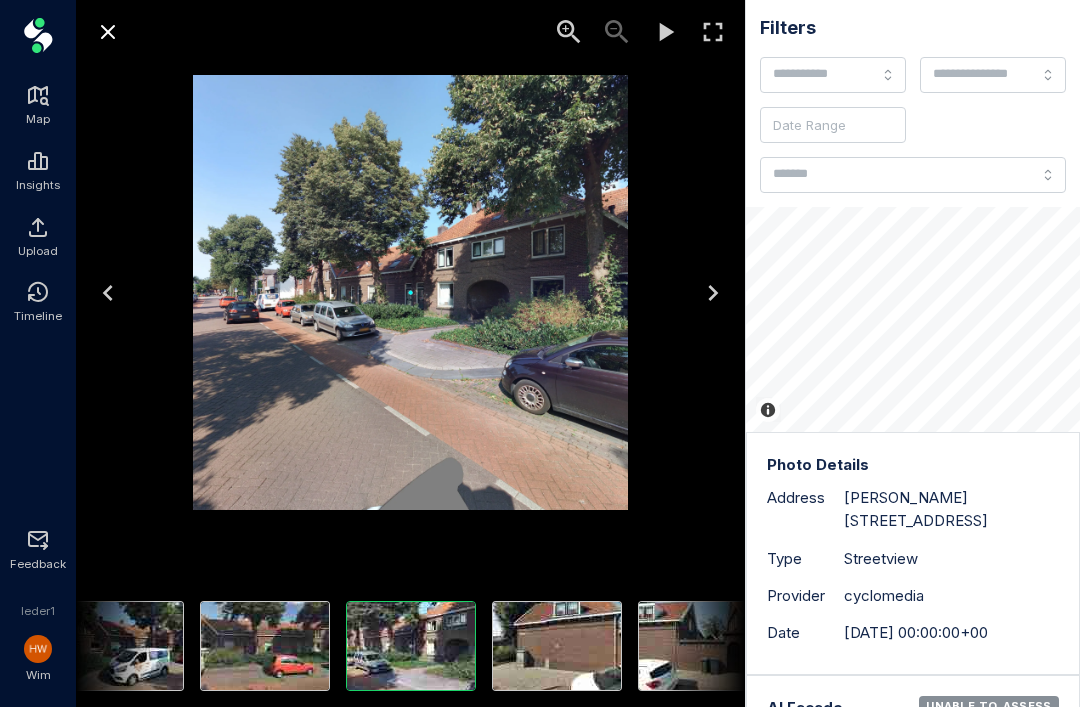 click 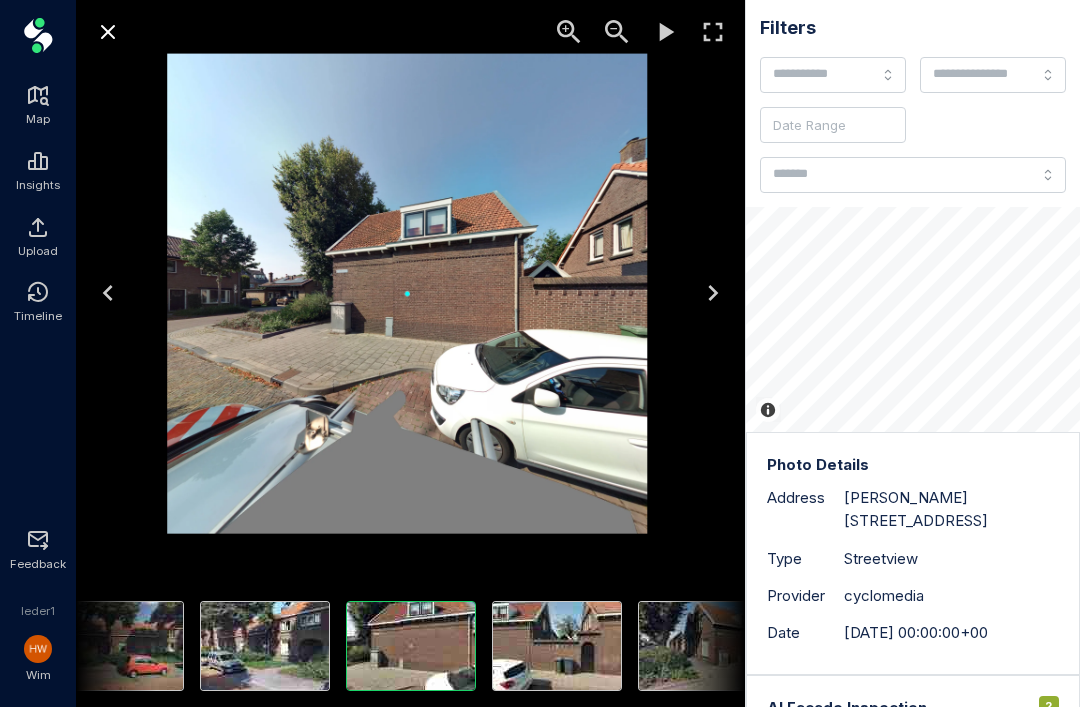 scroll, scrollTop: 0, scrollLeft: 0, axis: both 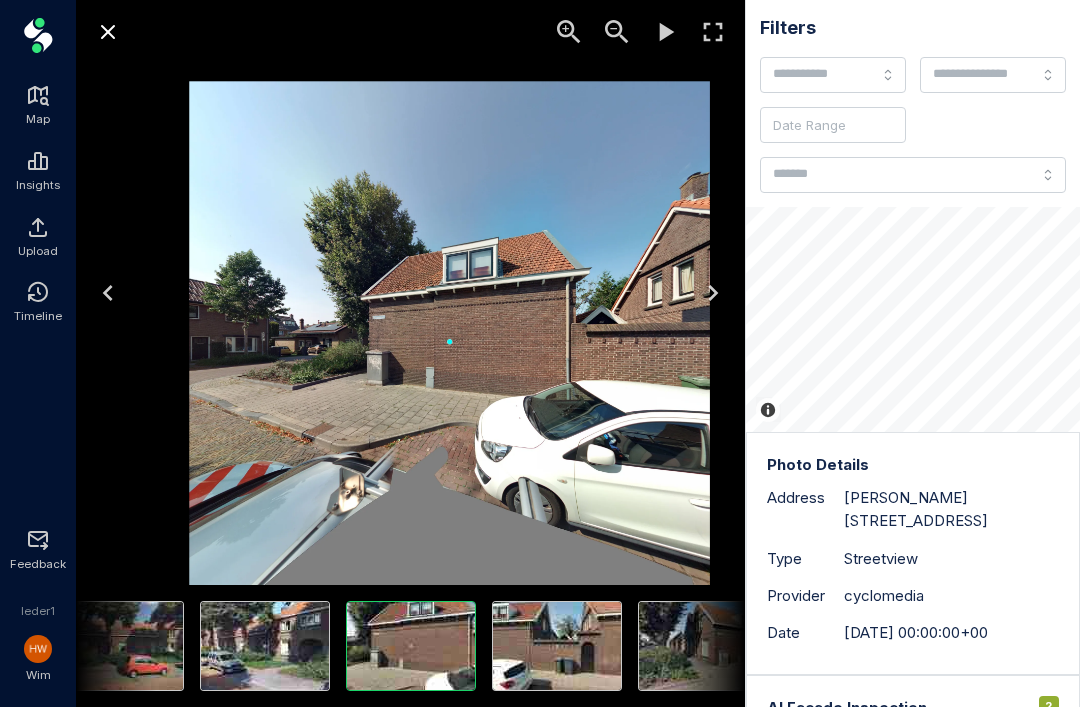 click 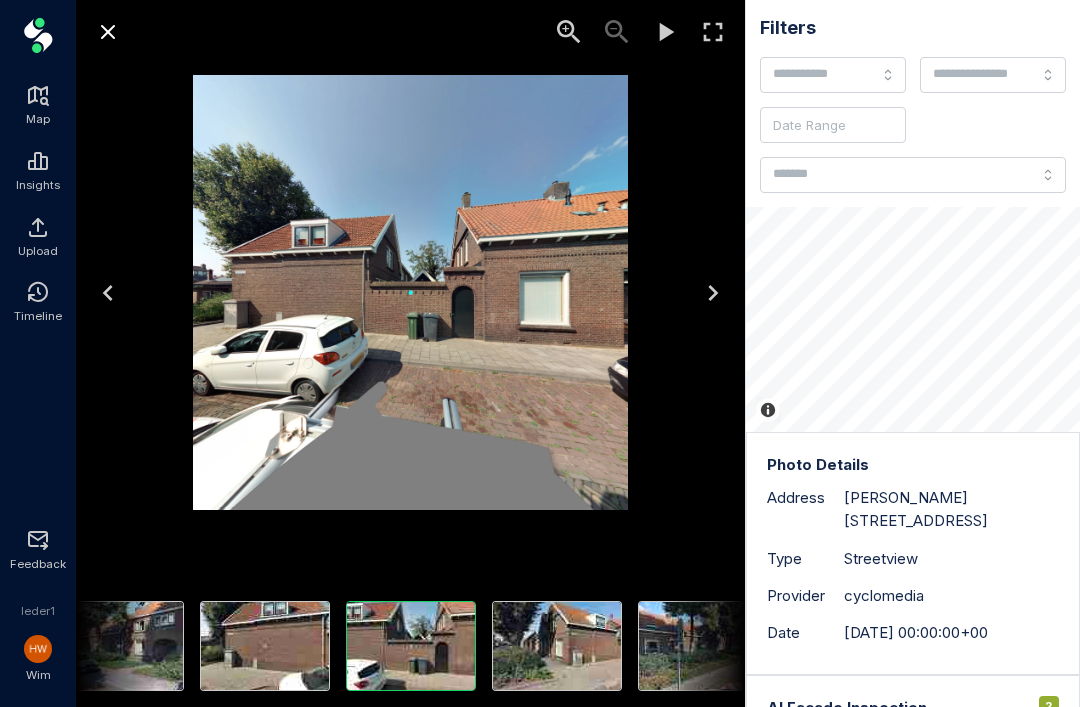 click 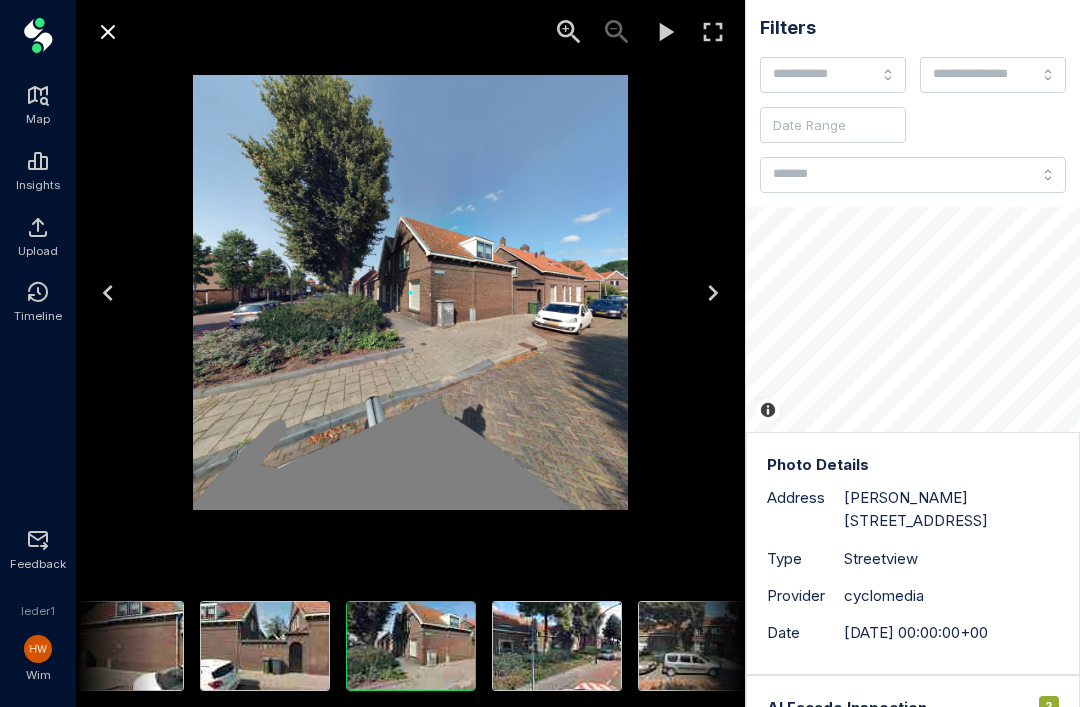 click at bounding box center [713, 293] 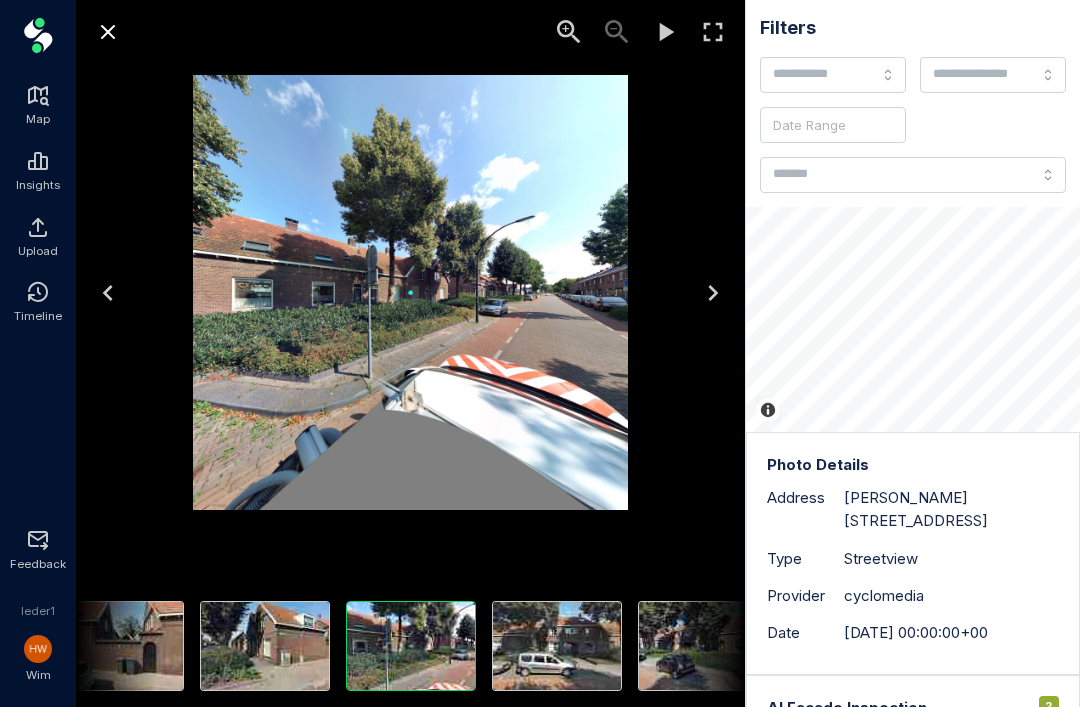 click 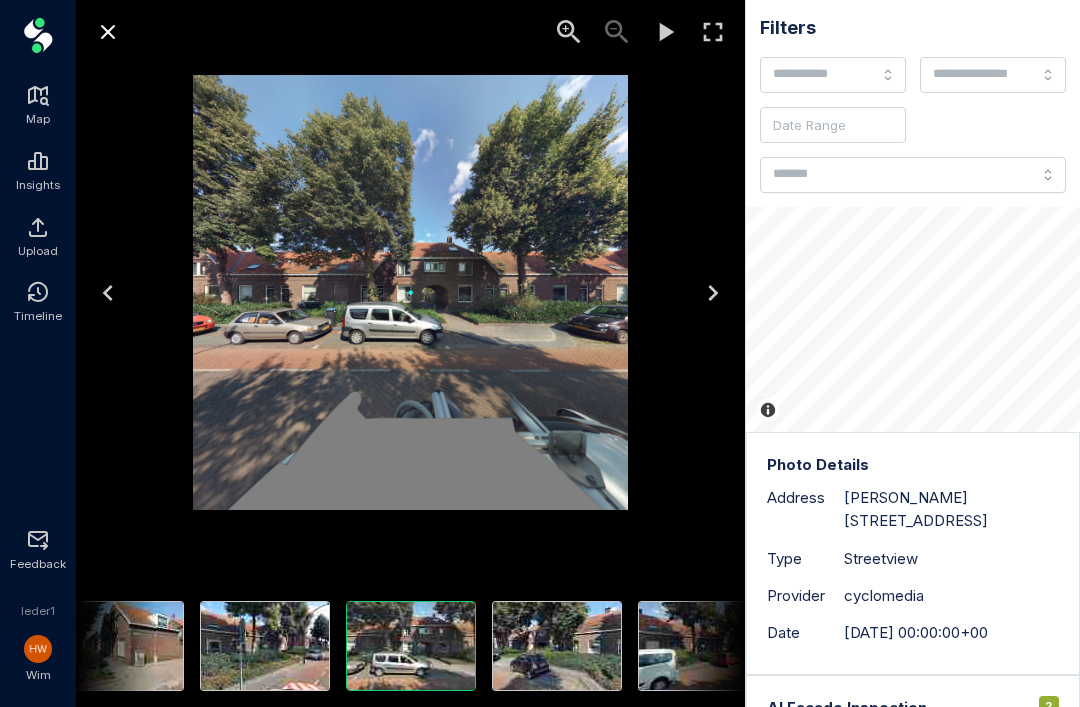 click 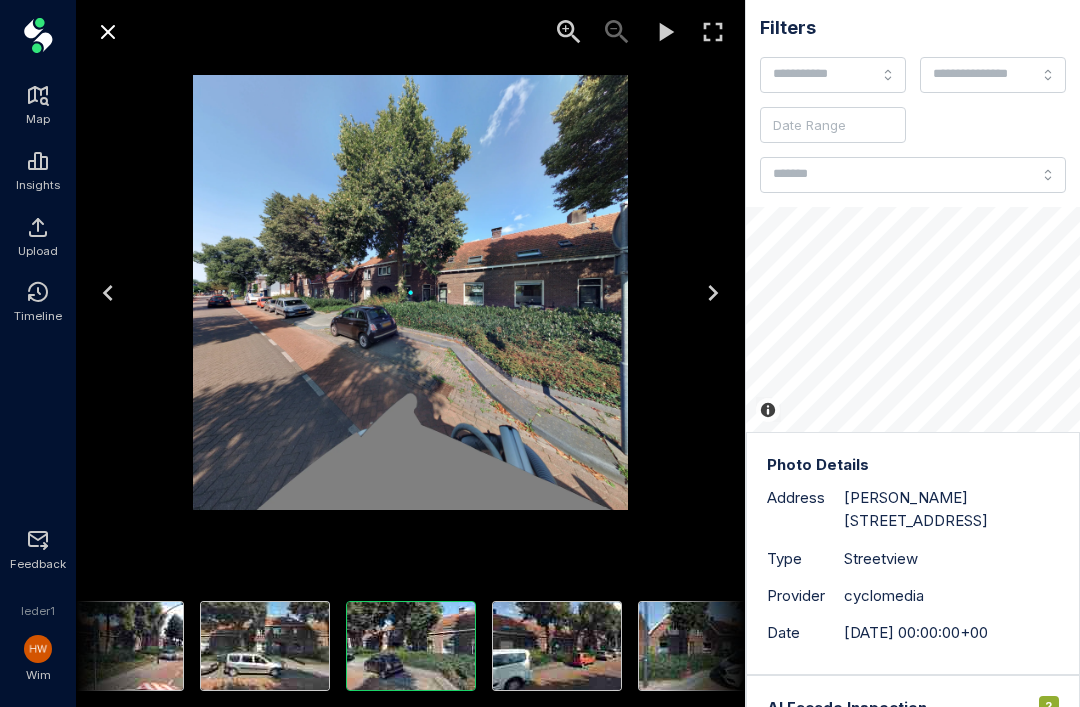 click on "Map" at bounding box center (38, 120) 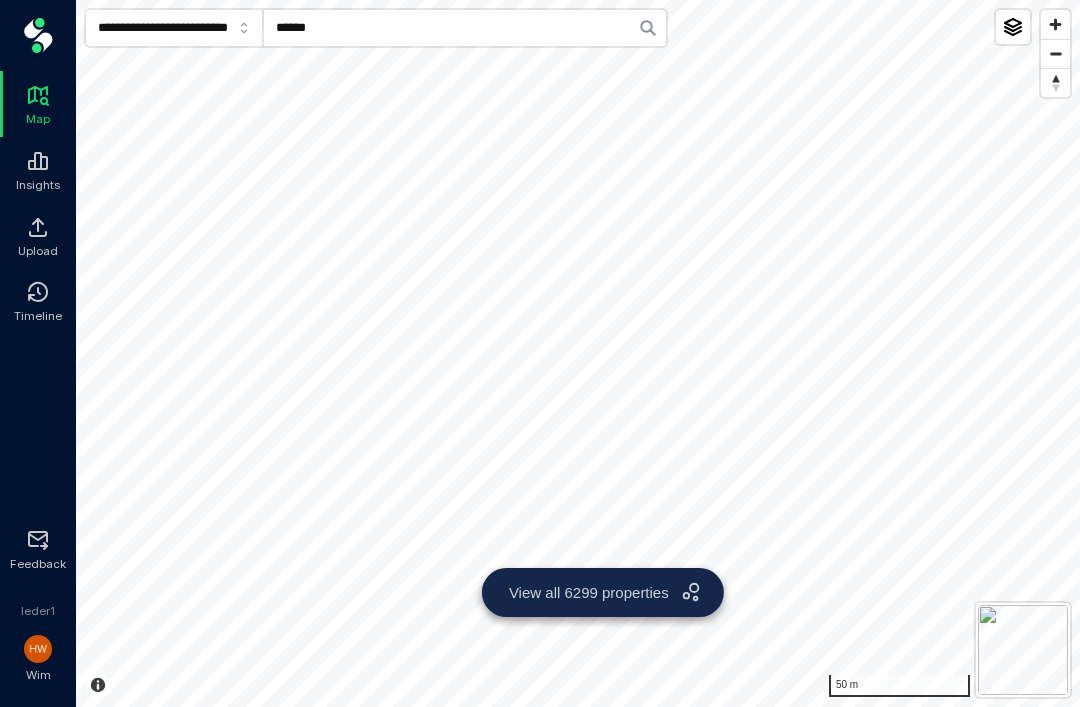 click on "******" 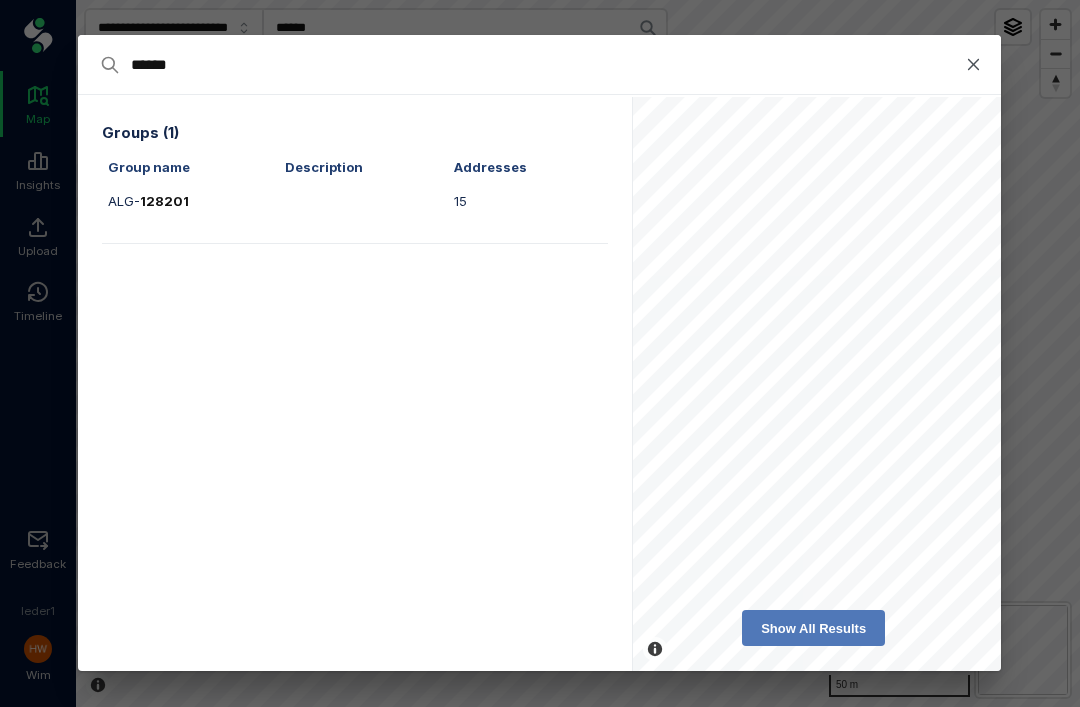 click on "******" 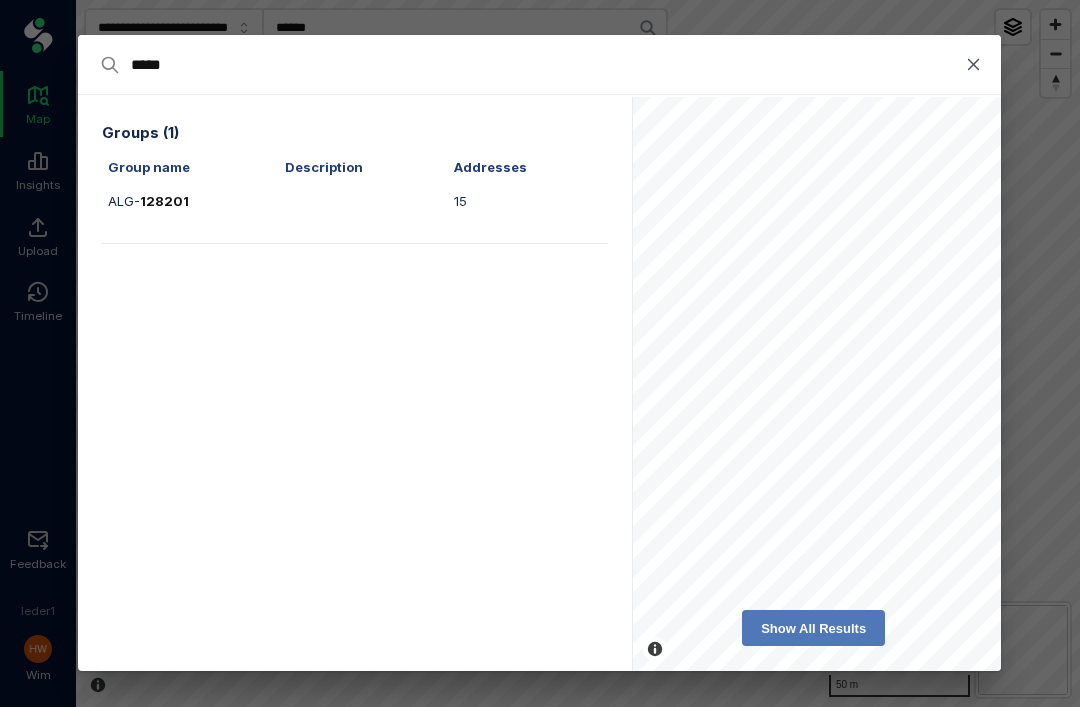 type on "*****" 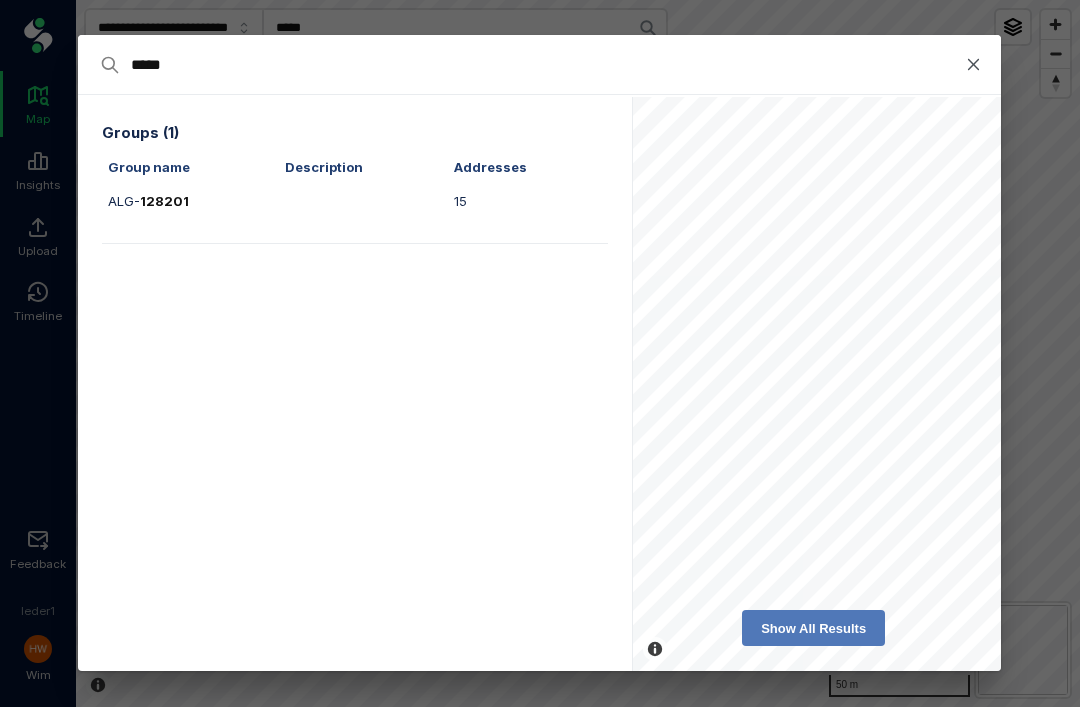 type on "****" 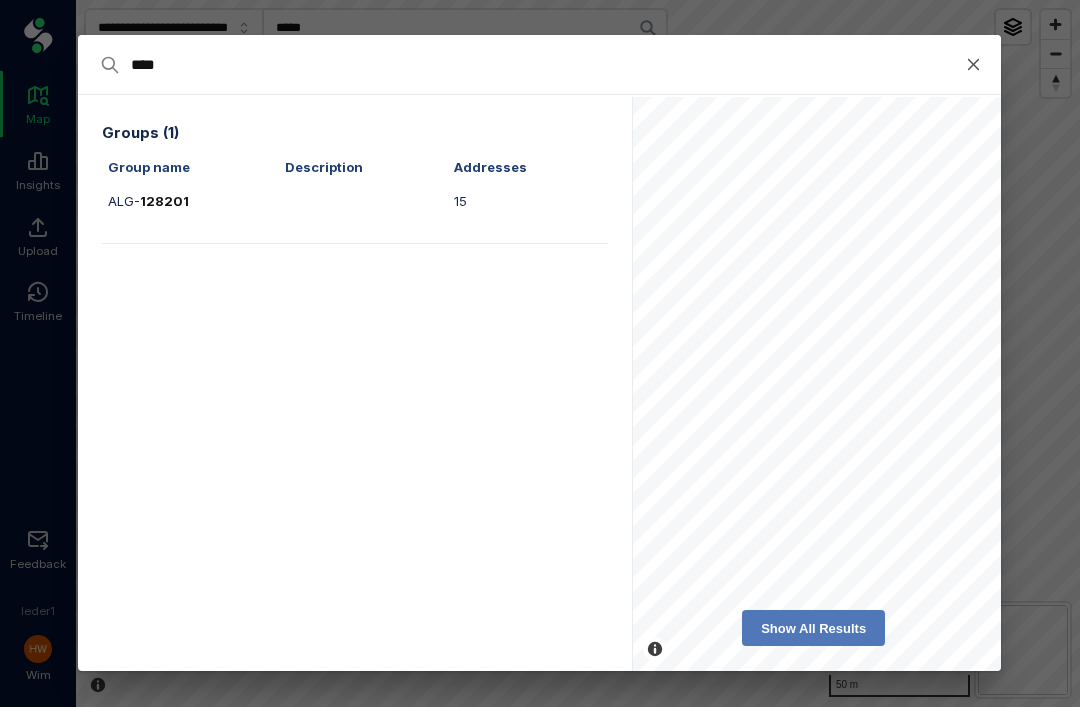 type on "****" 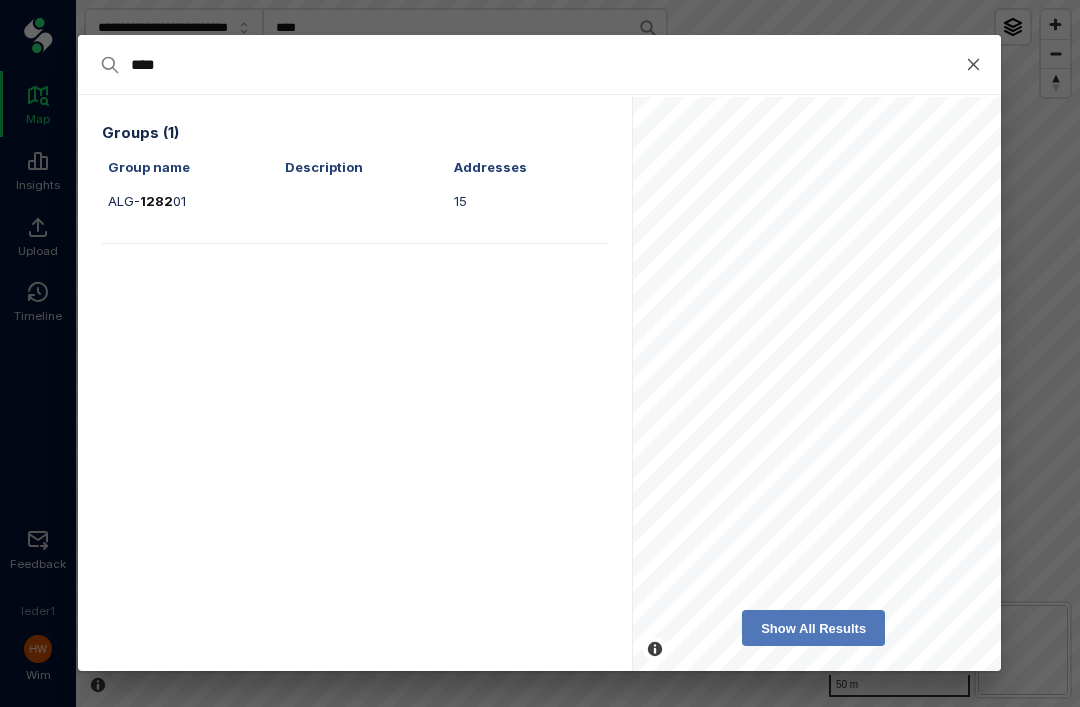 type on "***" 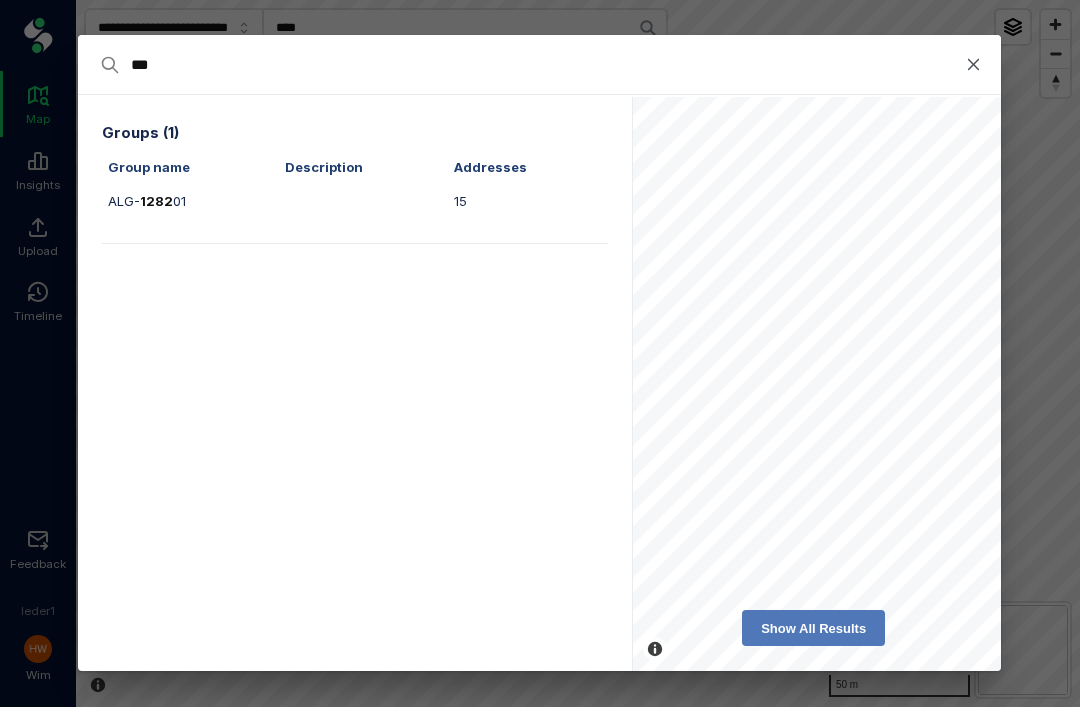 type on "***" 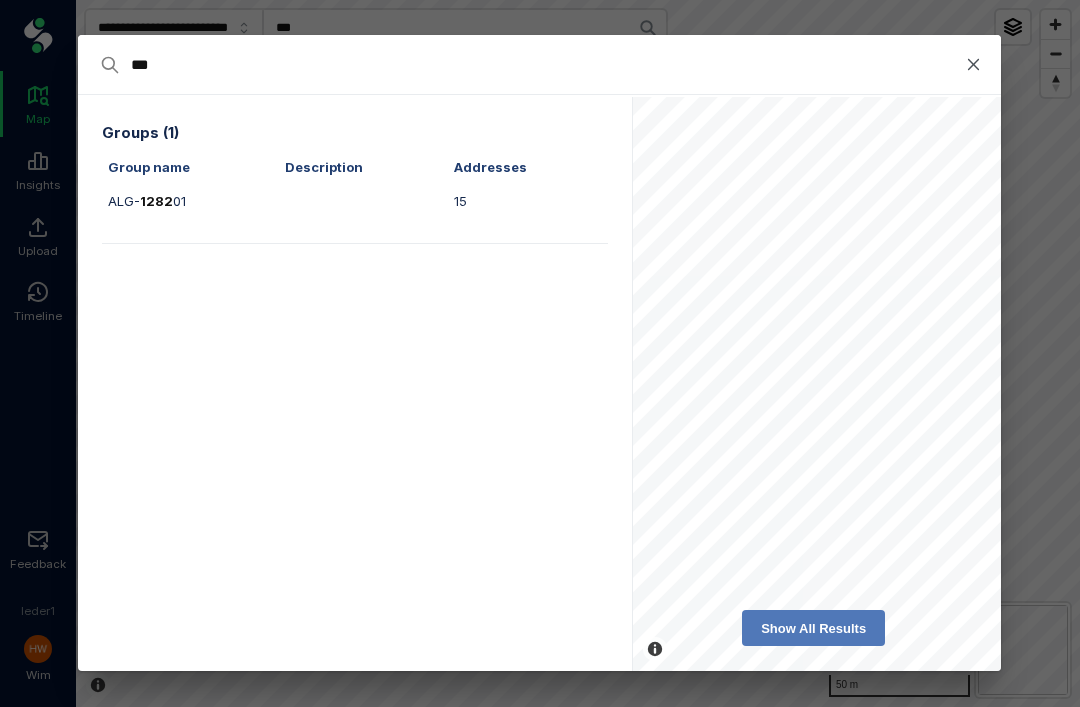type on "**" 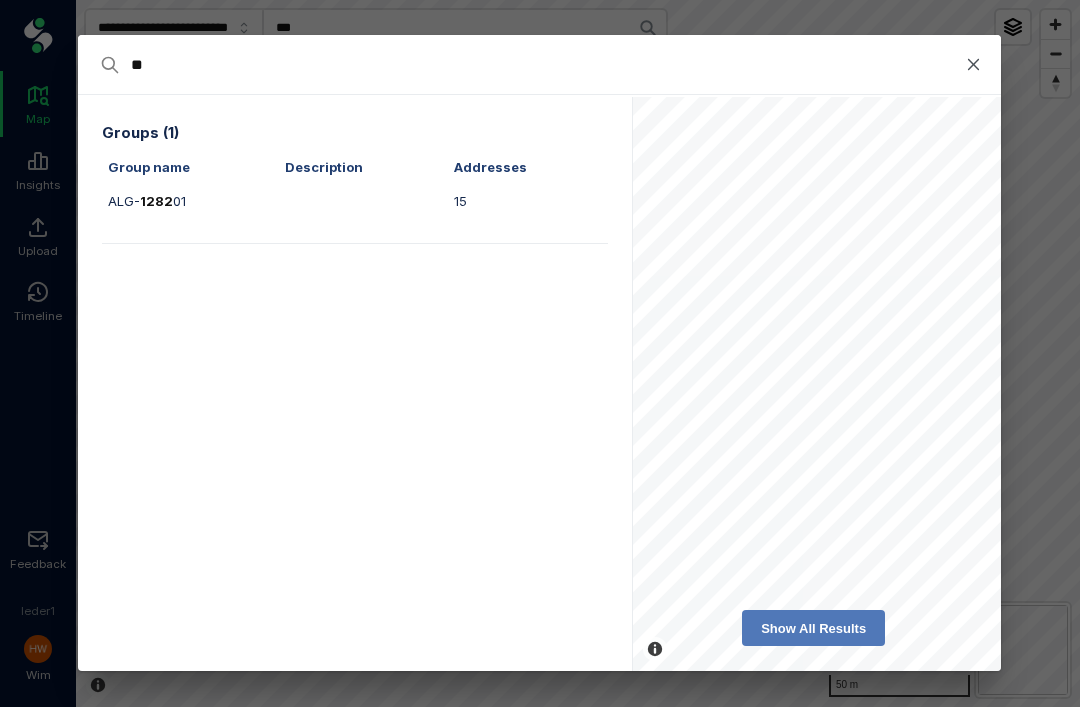 type on "**" 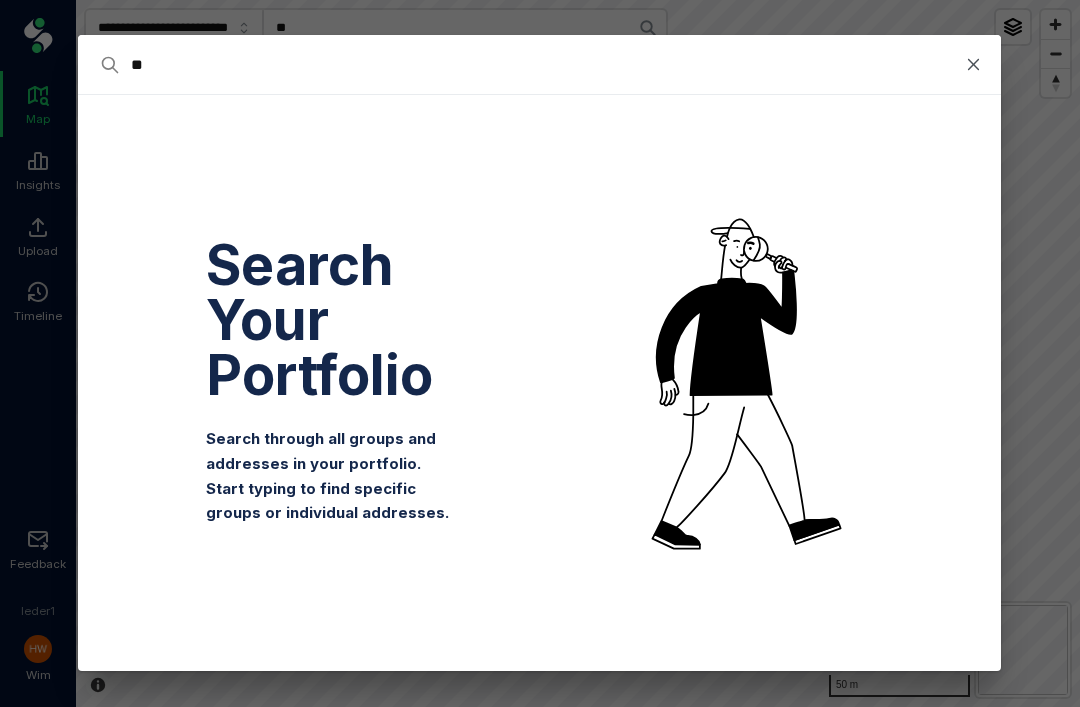 type on "***" 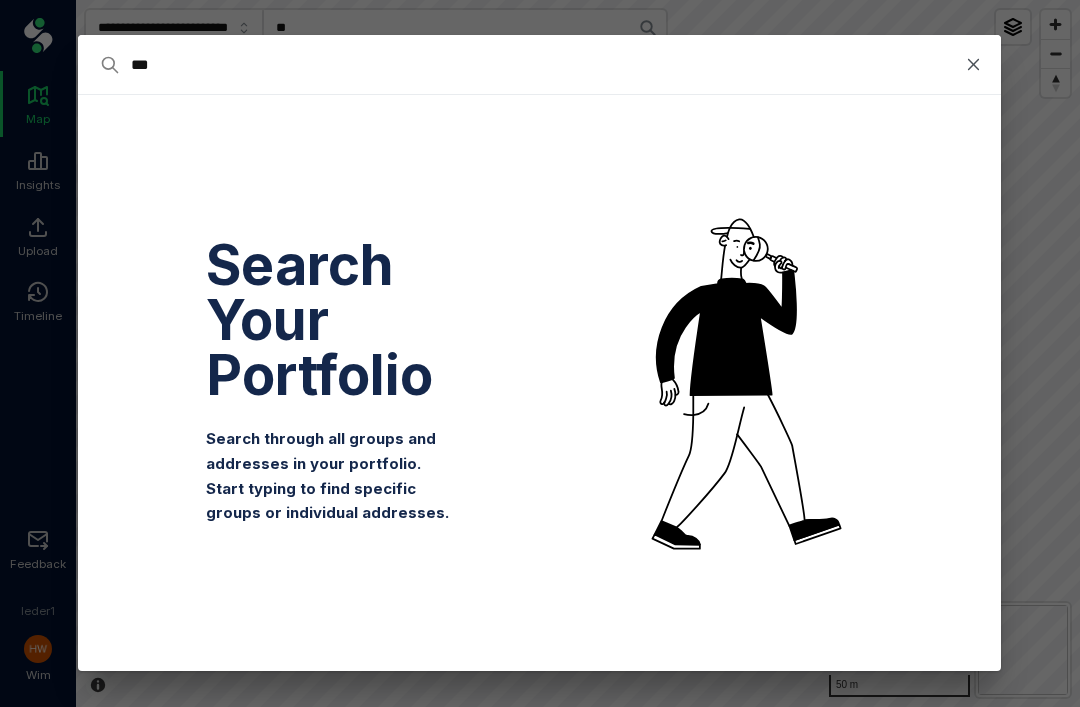 type on "***" 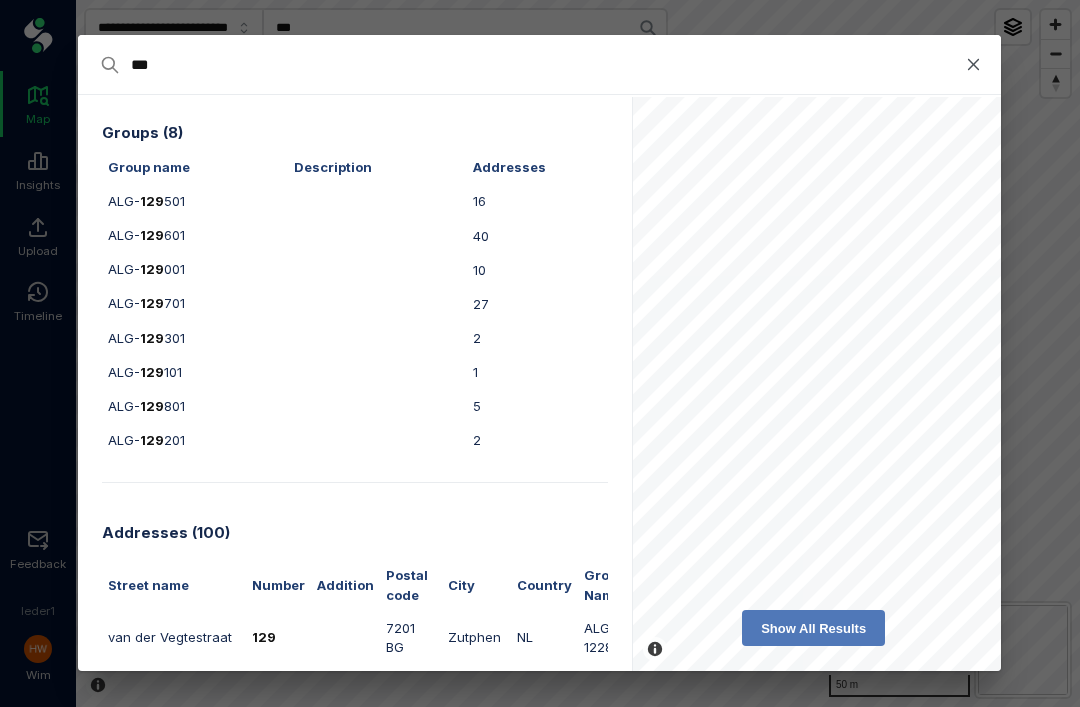 type on "****" 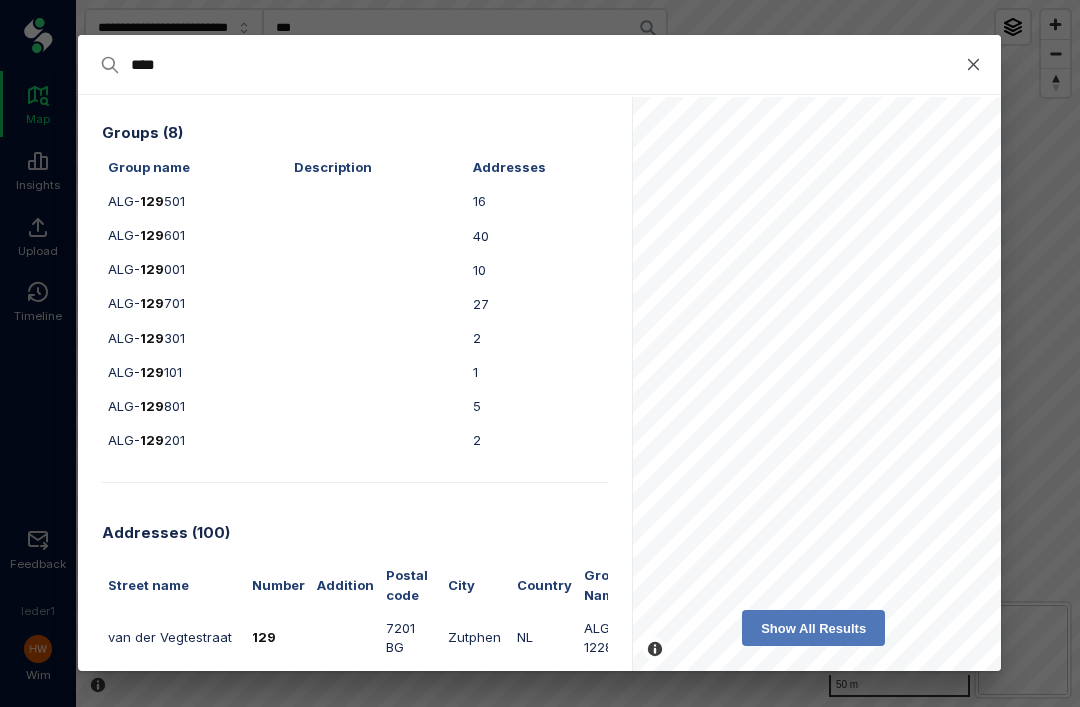 type on "****" 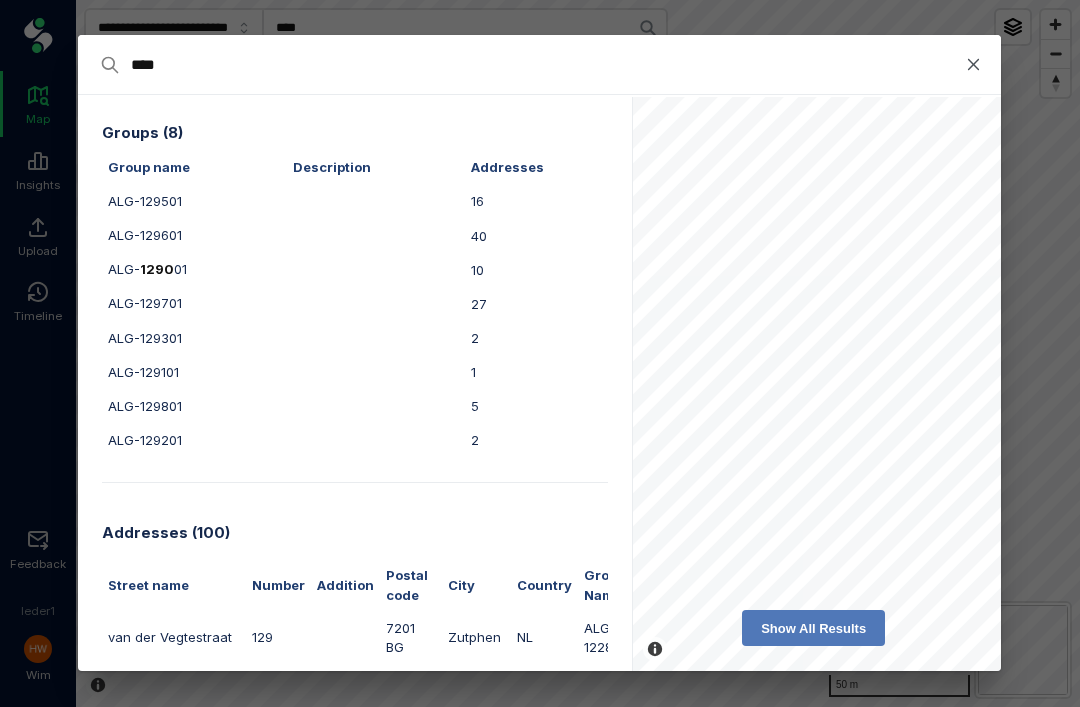 type on "*****" 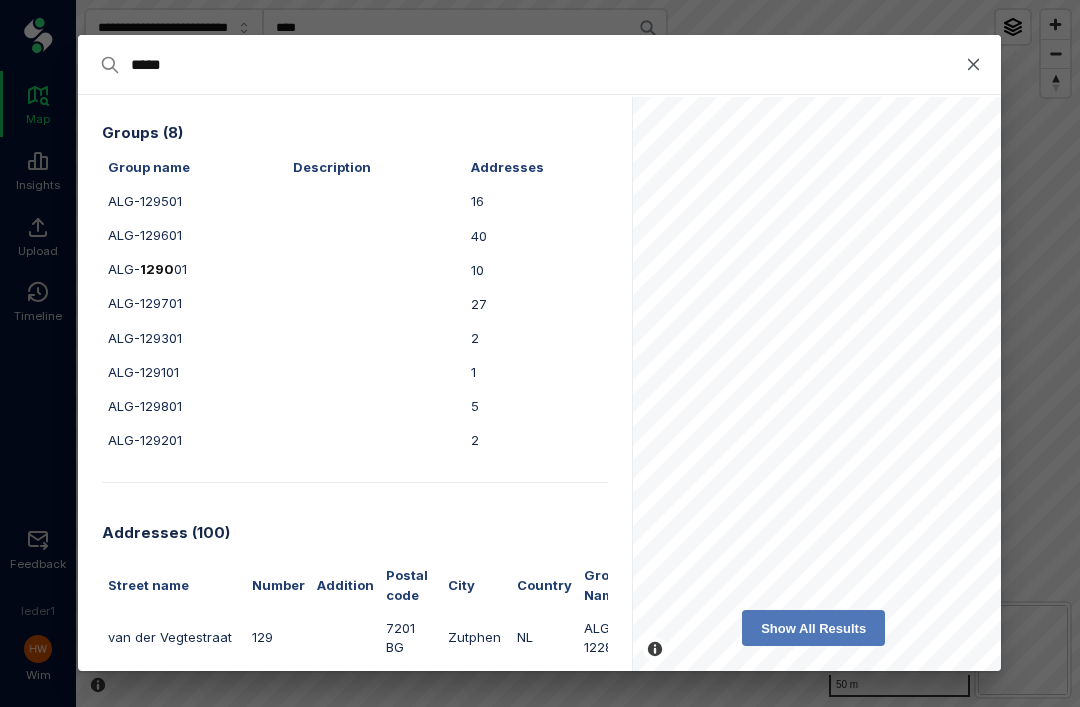 type on "*****" 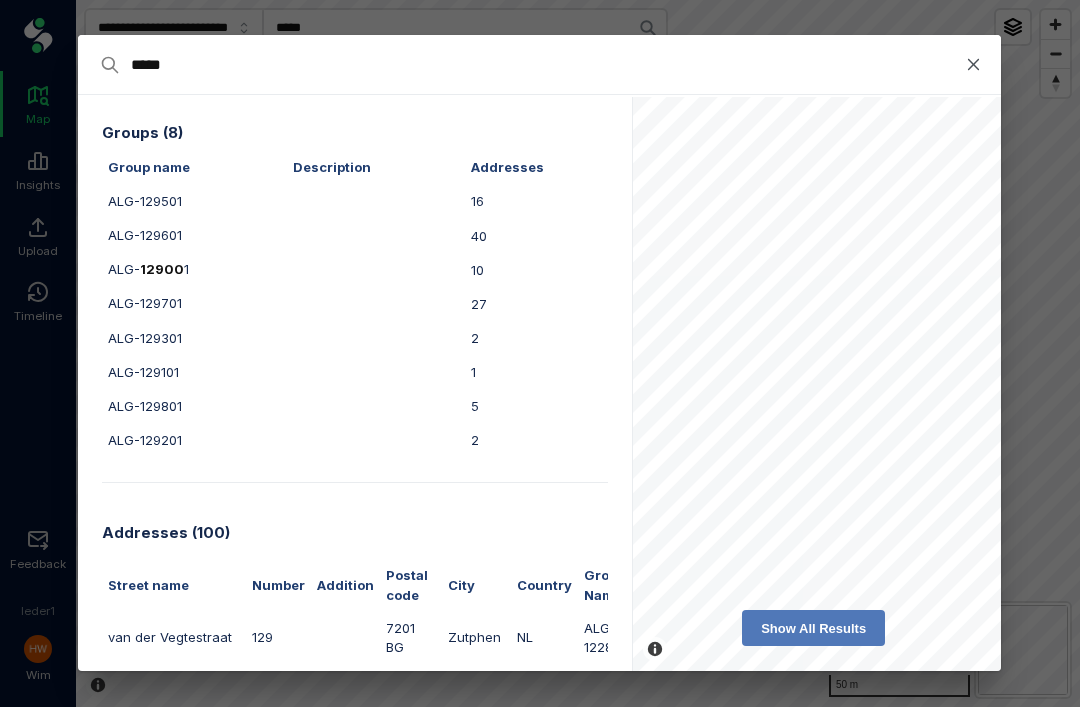 type on "******" 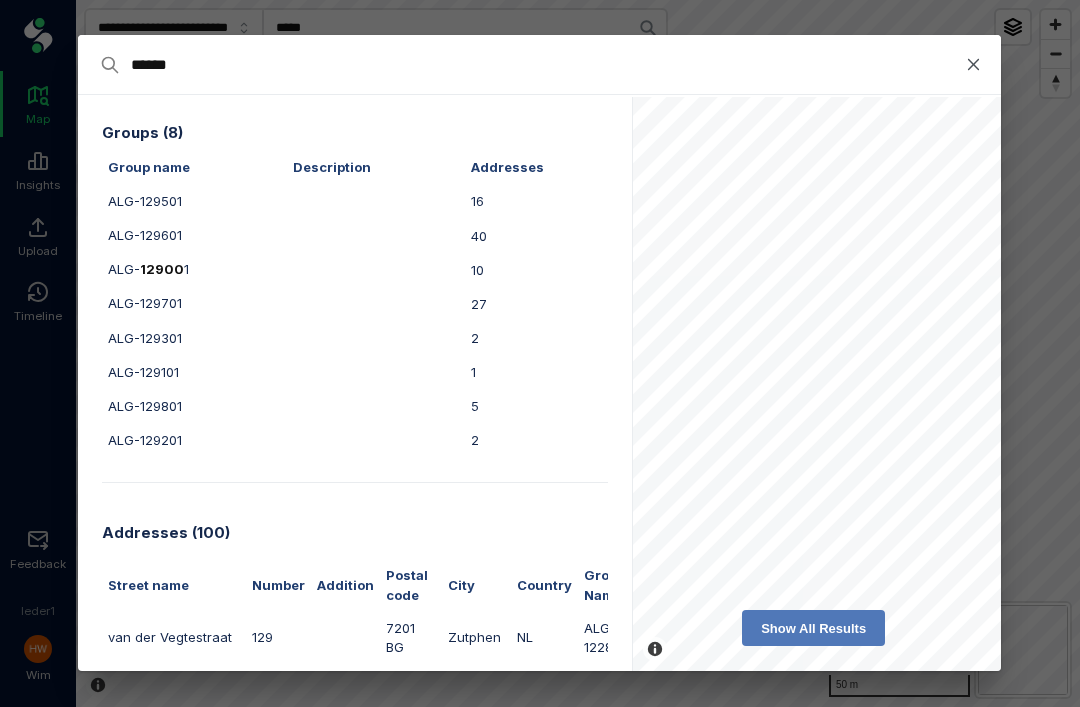 type on "******" 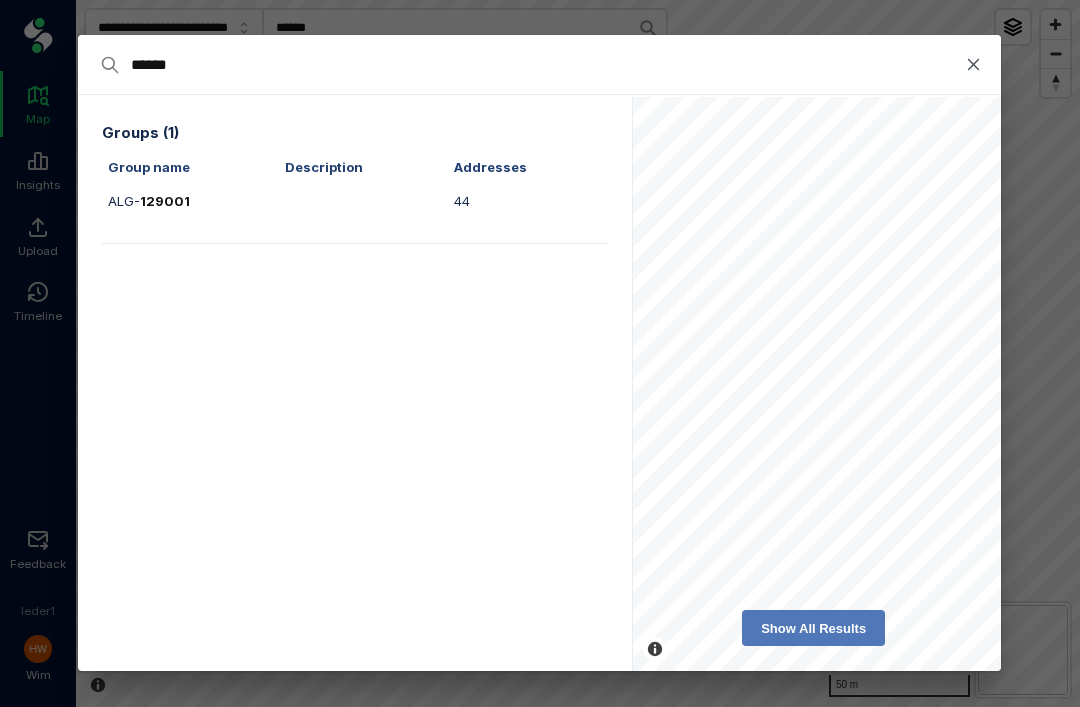 type on "******" 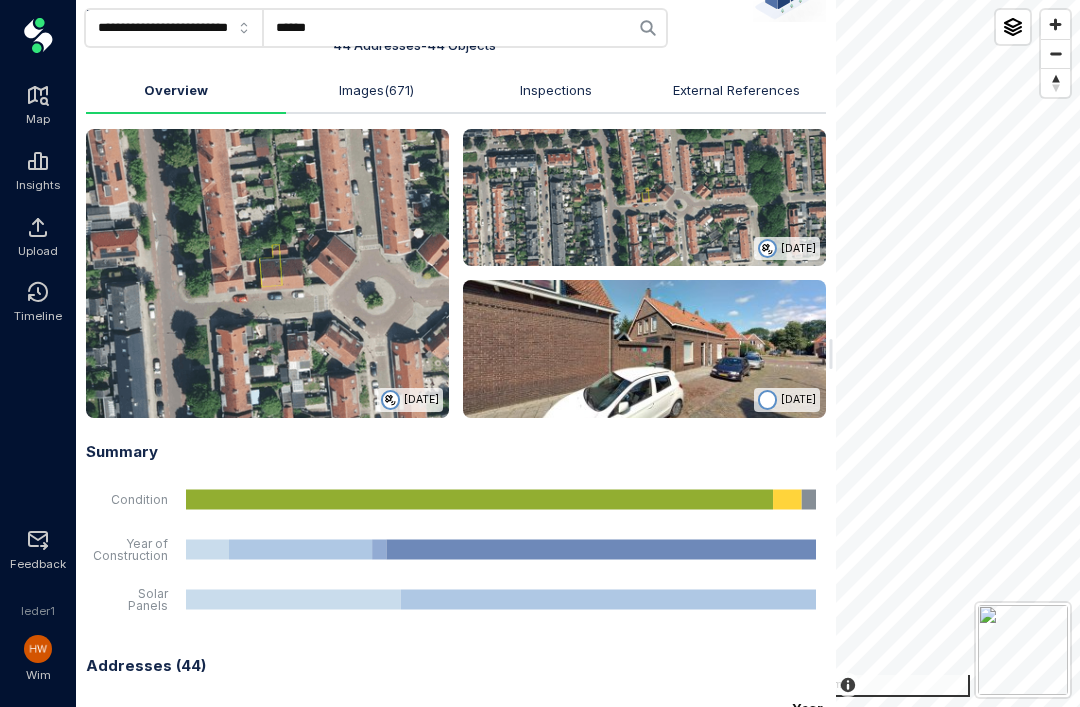 scroll, scrollTop: 122, scrollLeft: 0, axis: vertical 